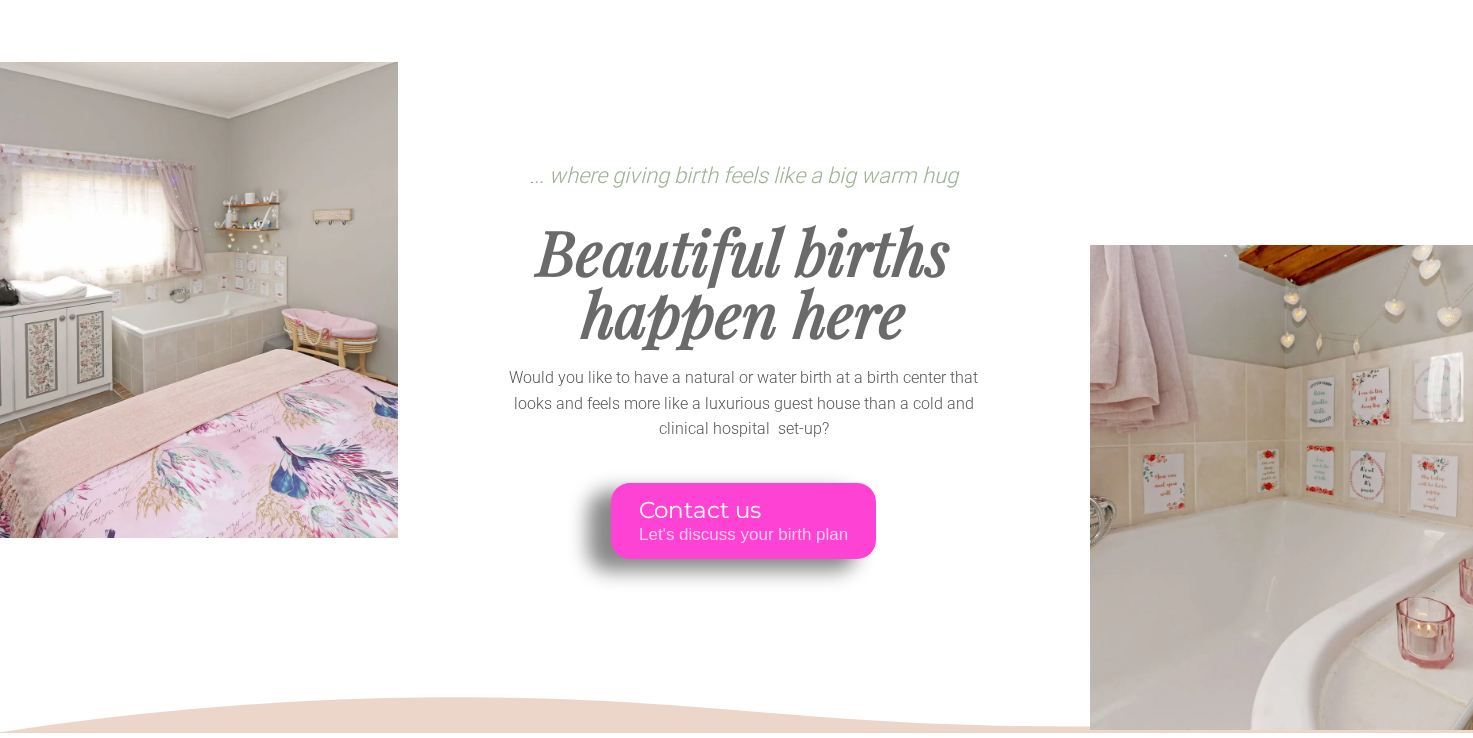 scroll, scrollTop: 100, scrollLeft: 0, axis: vertical 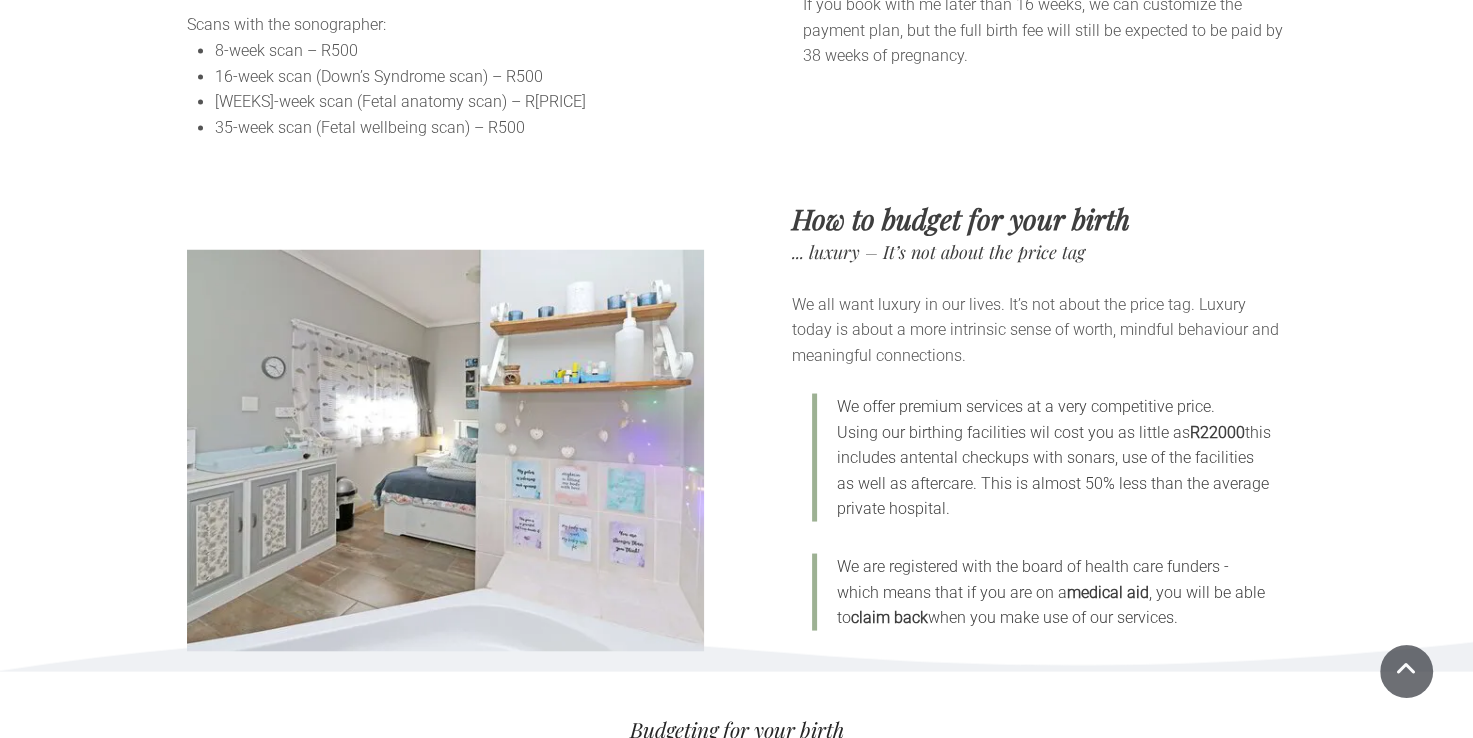 drag, startPoint x: 1220, startPoint y: 626, endPoint x: 791, endPoint y: 310, distance: 532.8199 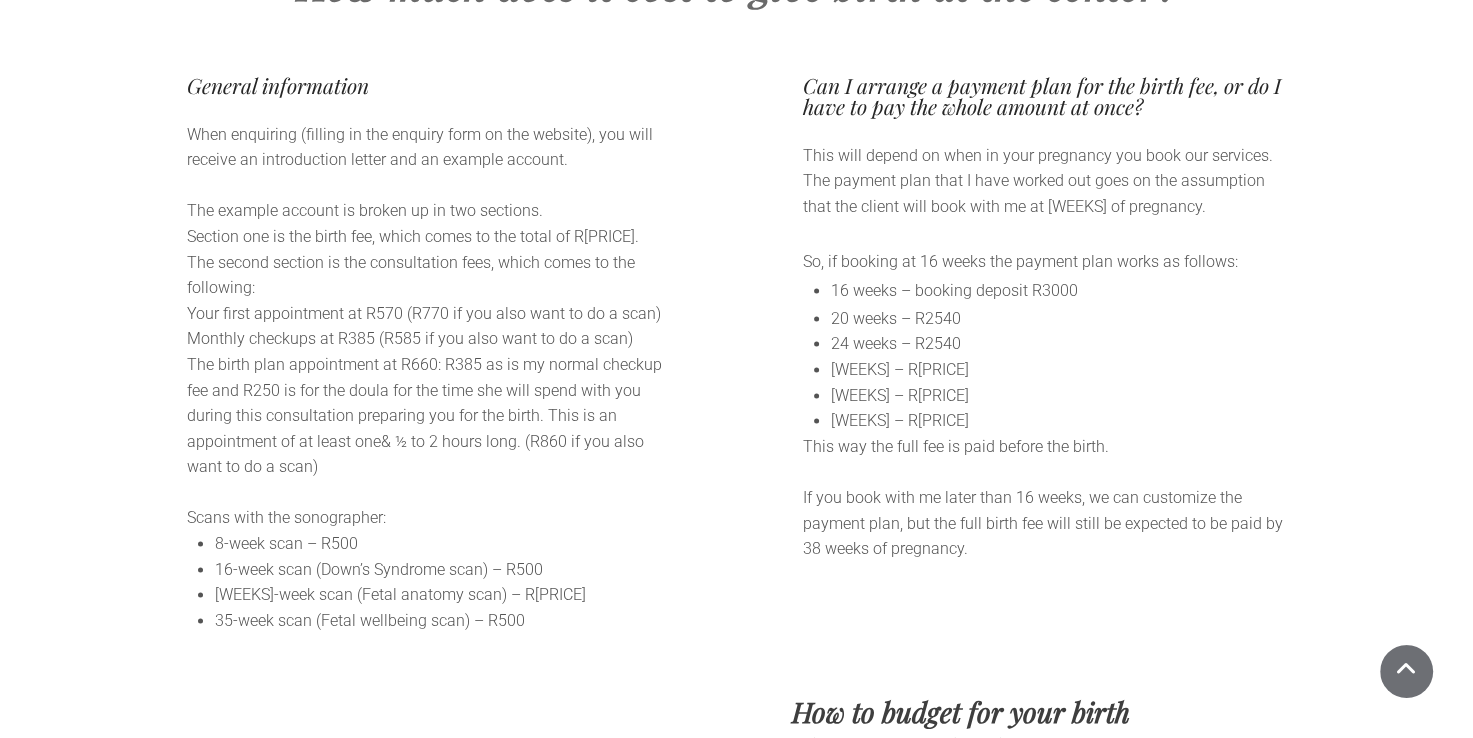 scroll, scrollTop: 10400, scrollLeft: 0, axis: vertical 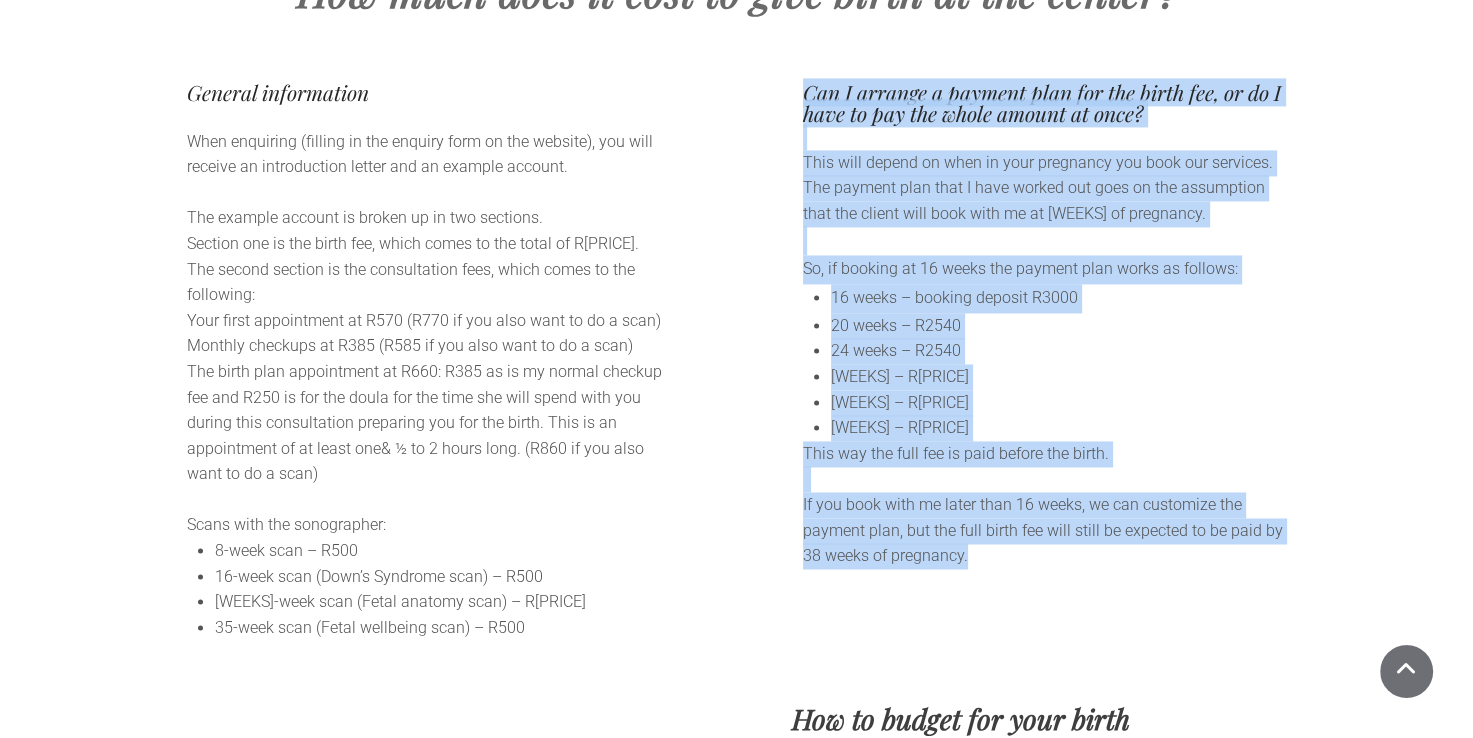 drag, startPoint x: 980, startPoint y: 554, endPoint x: 804, endPoint y: 98, distance: 488.78625 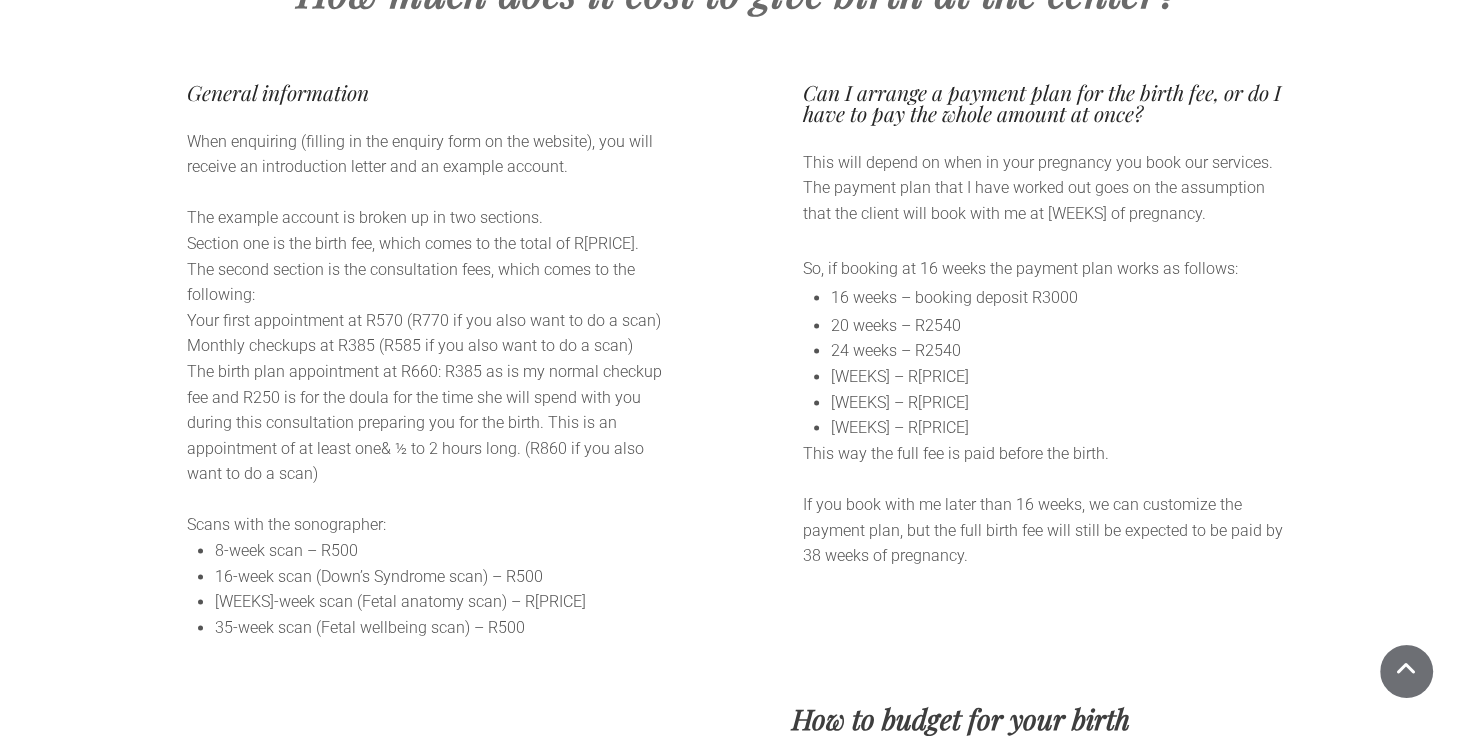 click on "General information When enquiring (filling in the enquiry form on the website), you will receive an introduction letter and an example account. The example account is broken up in two sections.
Section one is the birth fee, which comes to the total of R15 700. The second section is the consultation fees, which comes to the following: Your first appointment at R570 (R770 if you also want to do a scan)
Monthly checkups at R385 (R585 if you also want to do a scan)
The birth plan appointment at R660: R385 as is my normal checkup fee and R250 is for the doula for the time she will spend with you during this consultation preparing you for the birth. This is an appointment of at least one& ½ to 2 hours long. (R860 if you also want to do a scan)
Scans with the sonographer:
8-week scan – R500
13-week scan (Down’s Syndrome scan) – R500
21-week scan (Fetal anatomy scan) – R800
35-week scan (Fetal wellbeing scan) – R500" at bounding box center [736, 331] 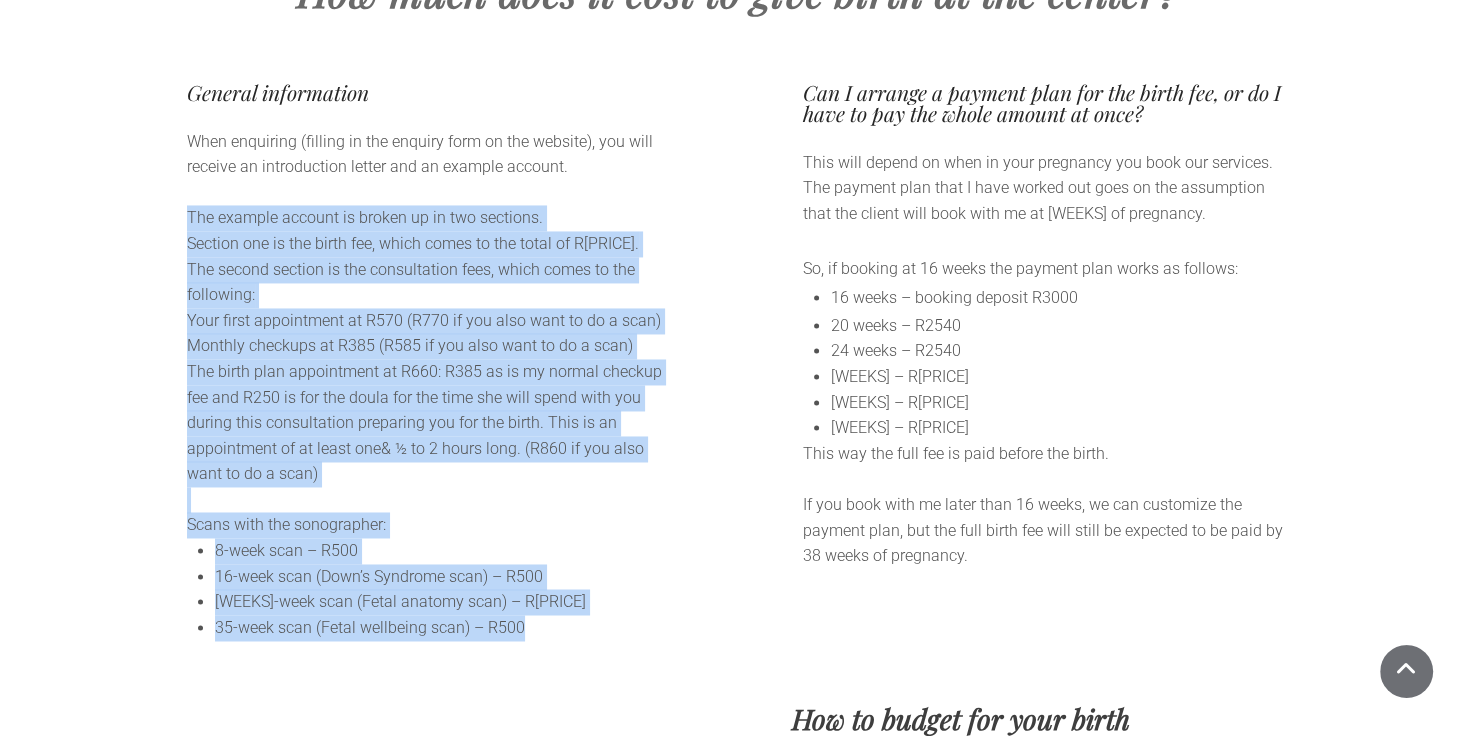 drag, startPoint x: 188, startPoint y: 218, endPoint x: 523, endPoint y: 616, distance: 520.22015 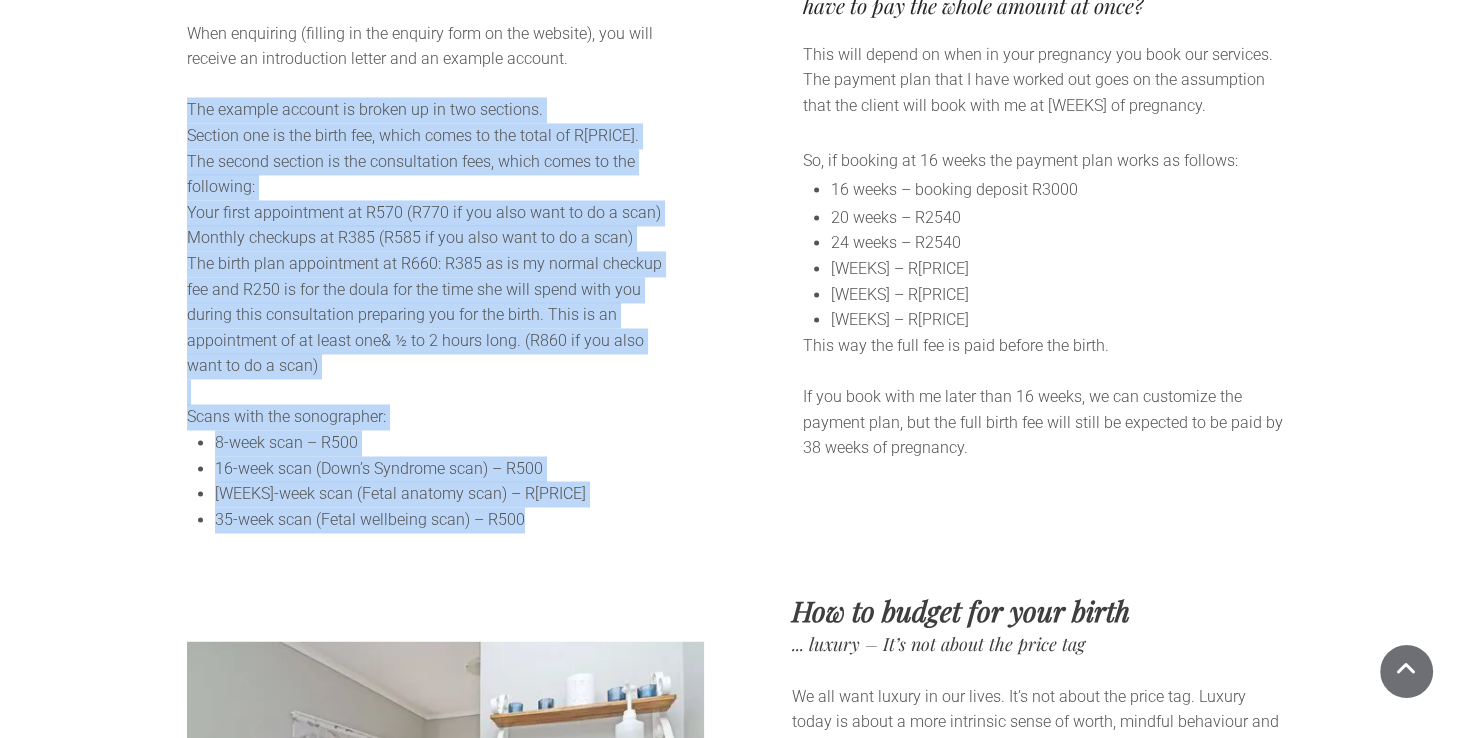 scroll, scrollTop: 10500, scrollLeft: 0, axis: vertical 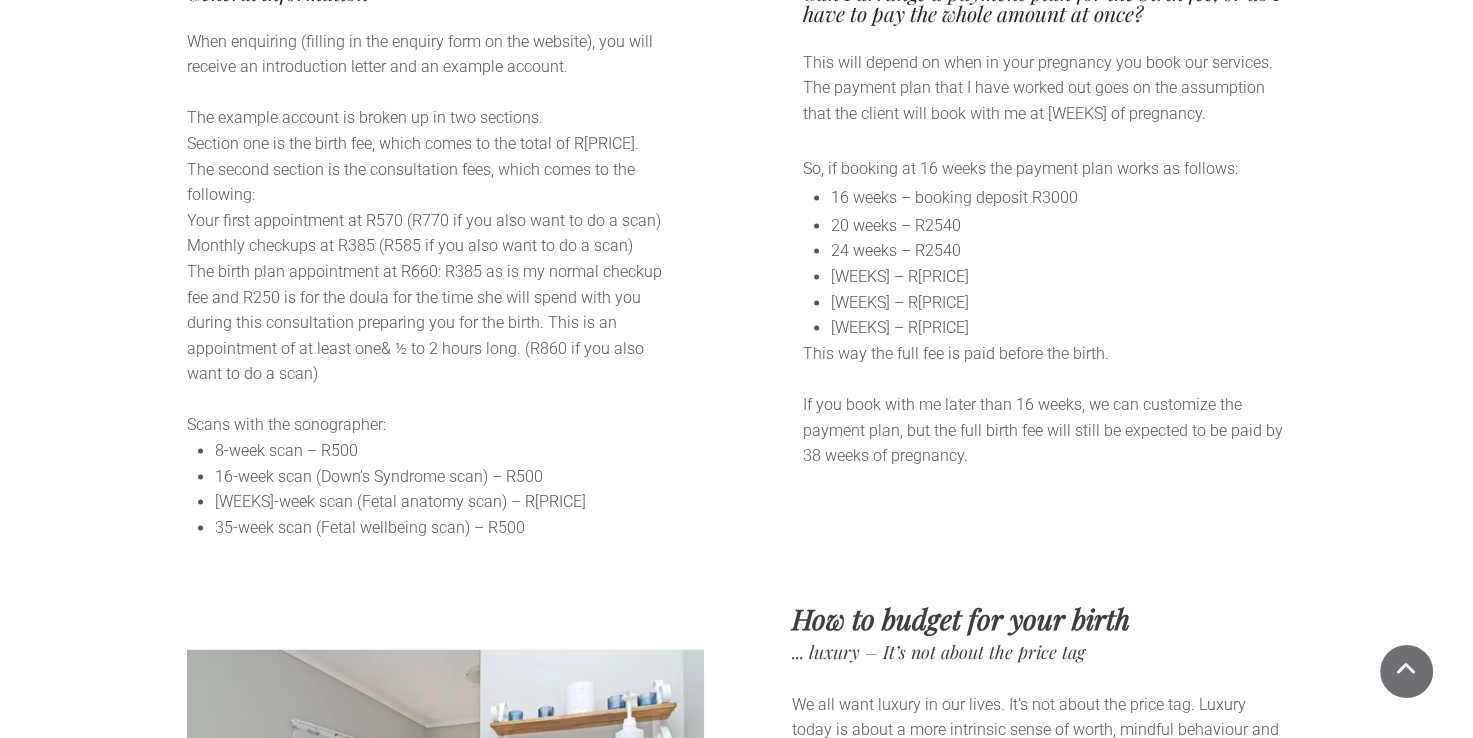 click at bounding box center (737, 261) 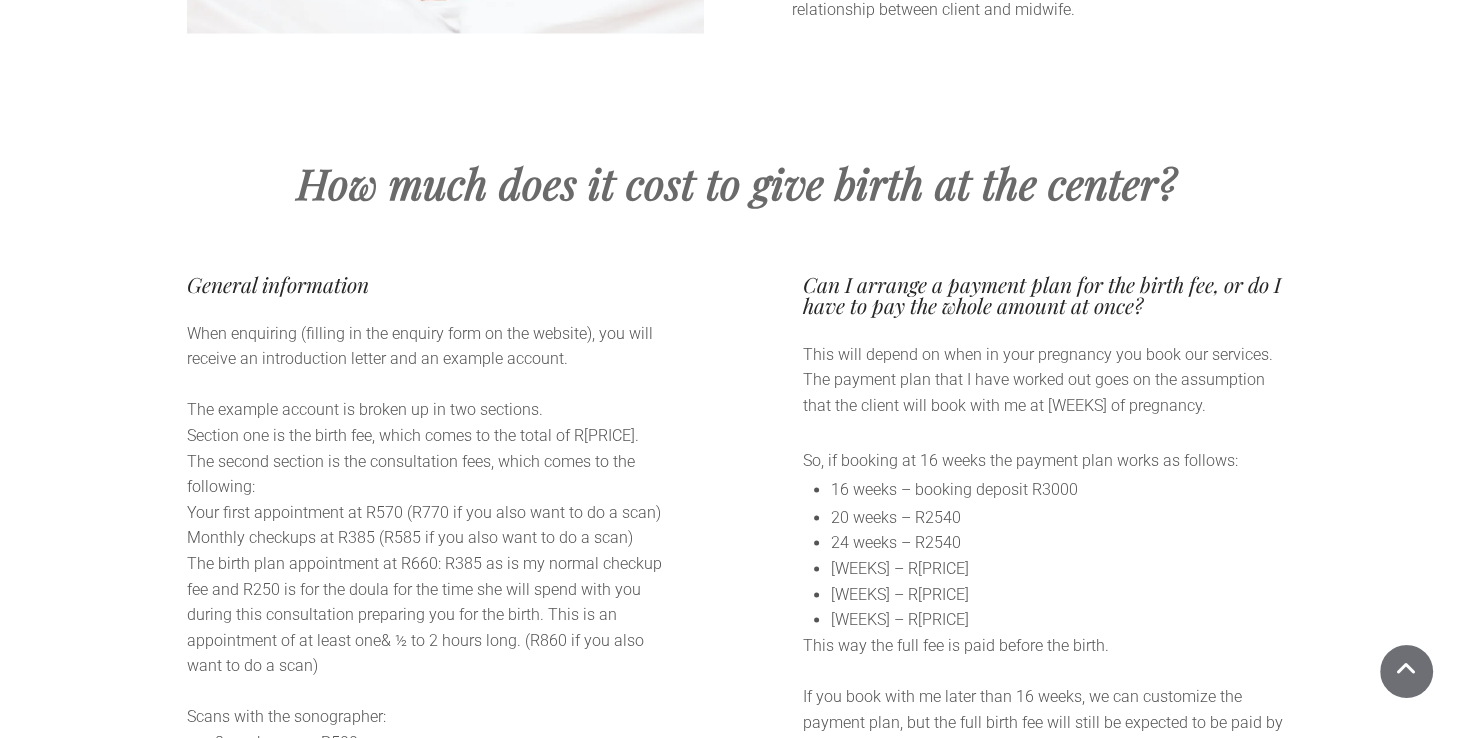 scroll, scrollTop: 9900, scrollLeft: 0, axis: vertical 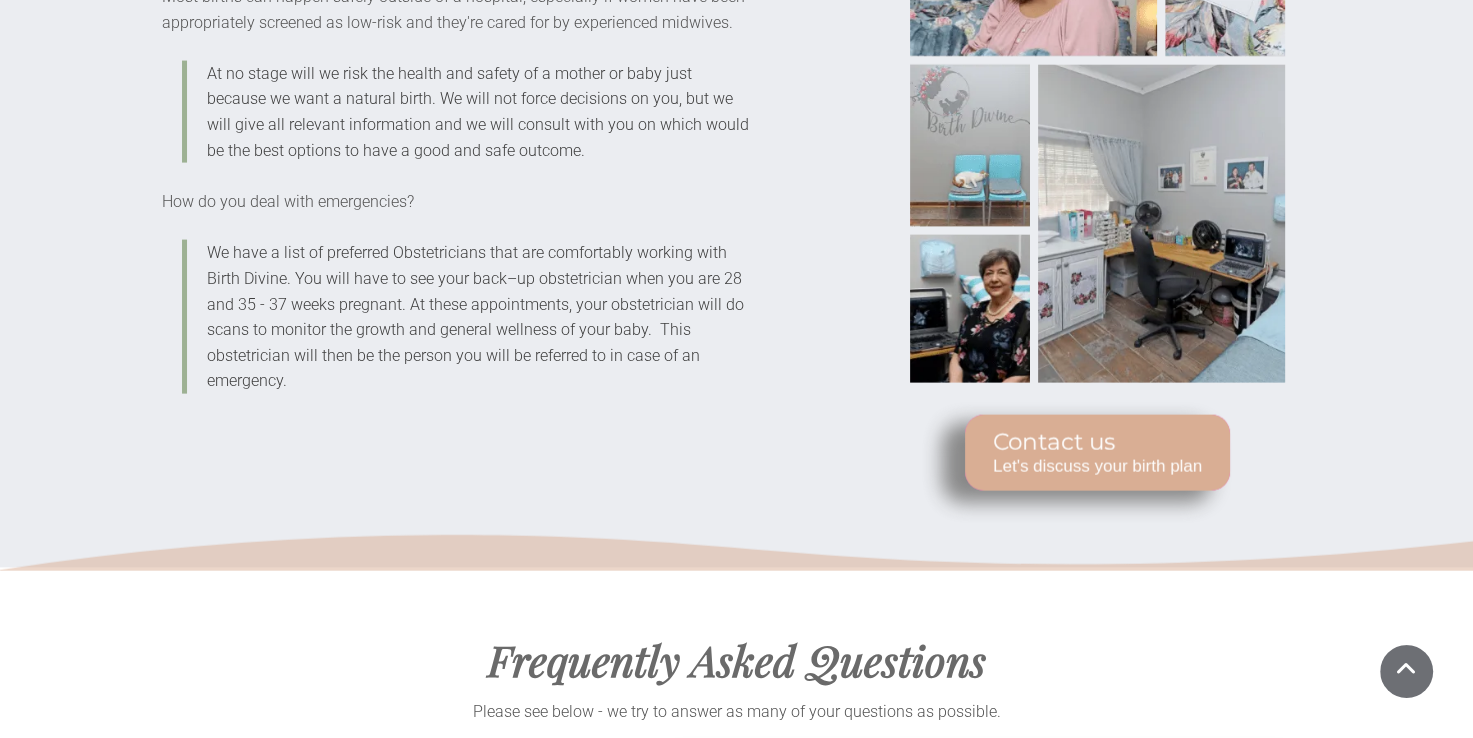 click on "Contact us" at bounding box center (1097, 443) 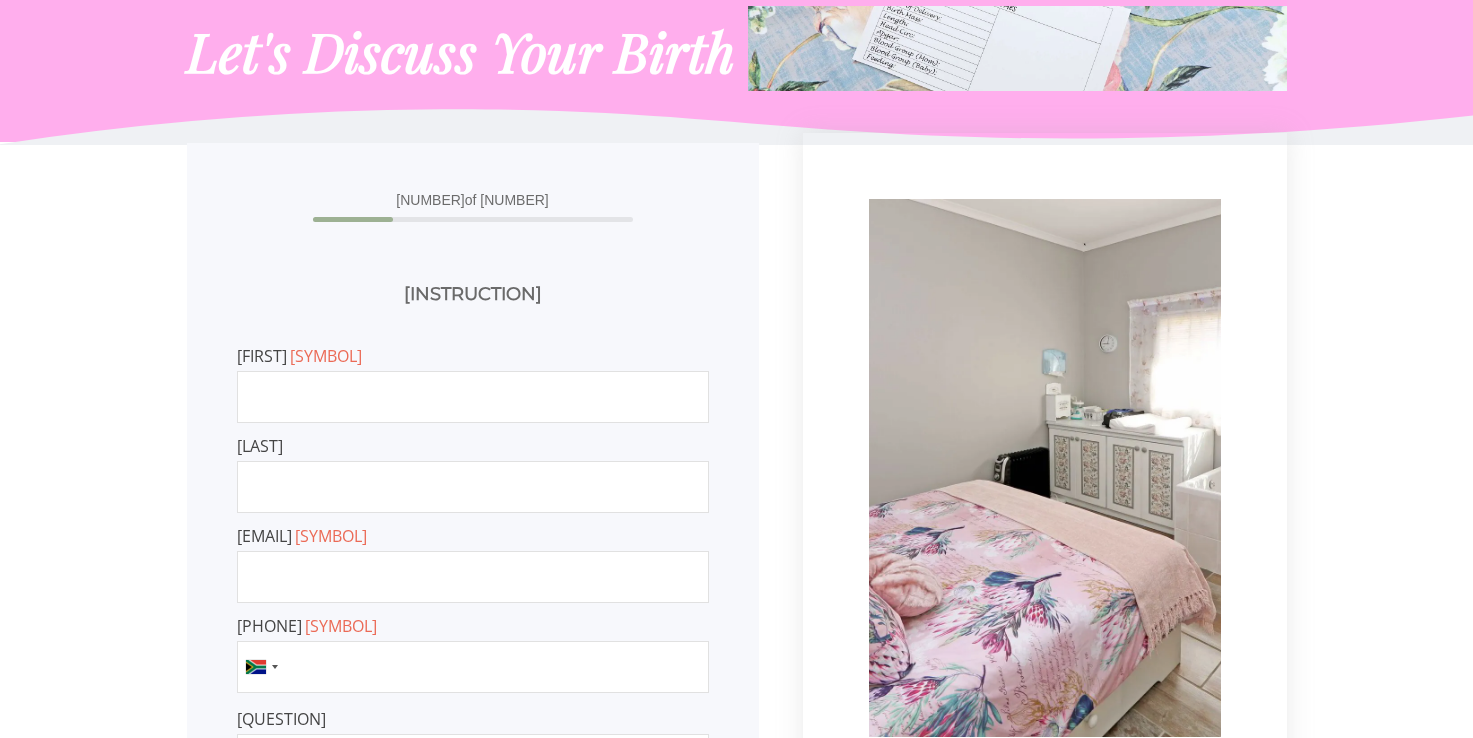 scroll, scrollTop: 0, scrollLeft: 0, axis: both 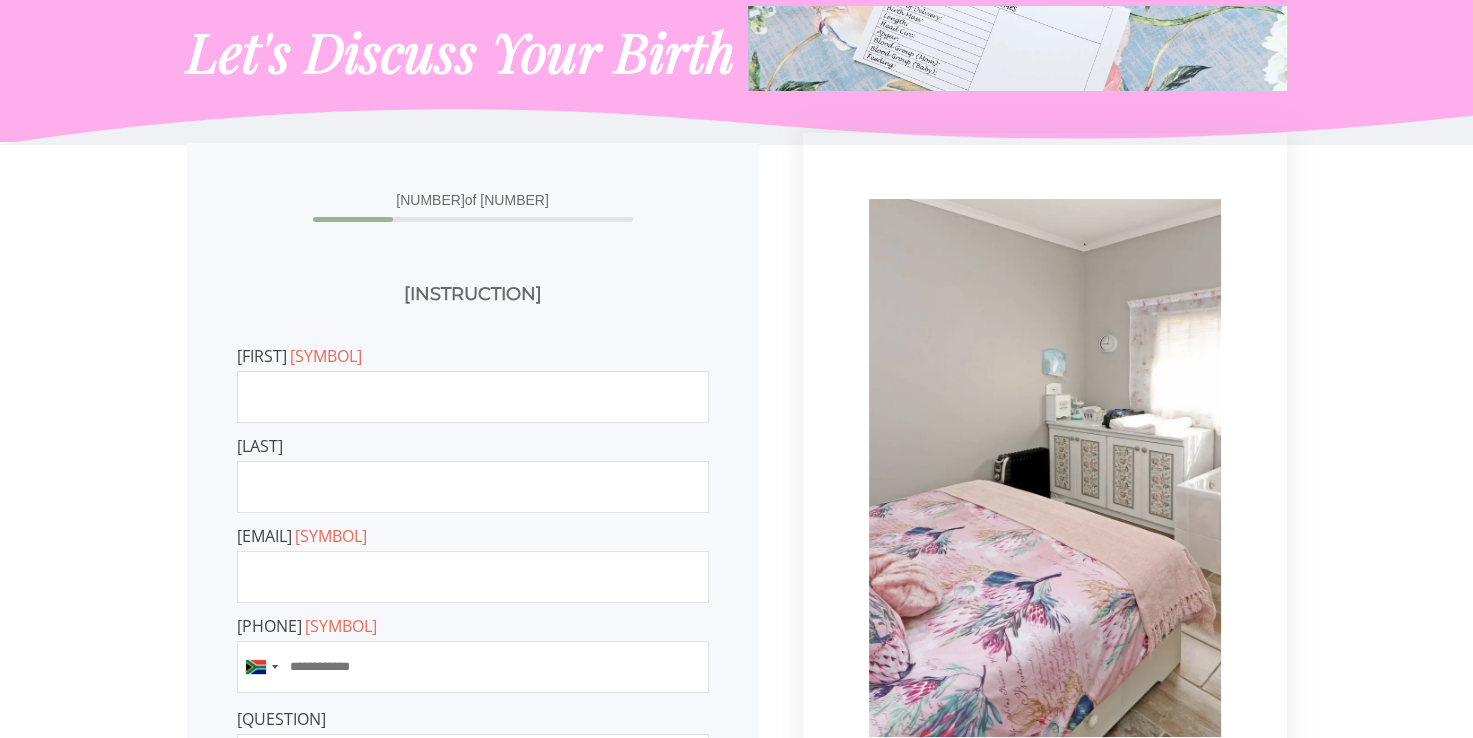 click at bounding box center [473, 397] 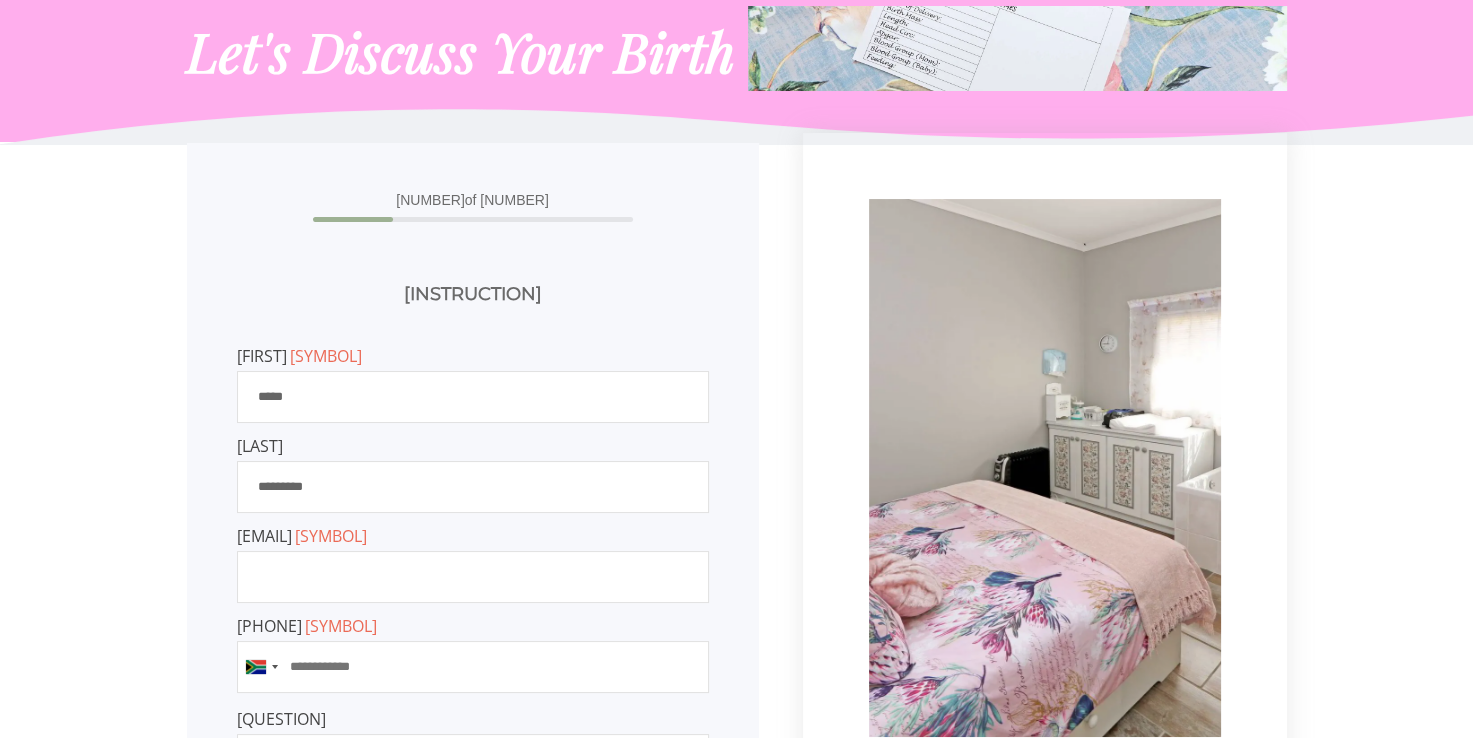 type on "**********" 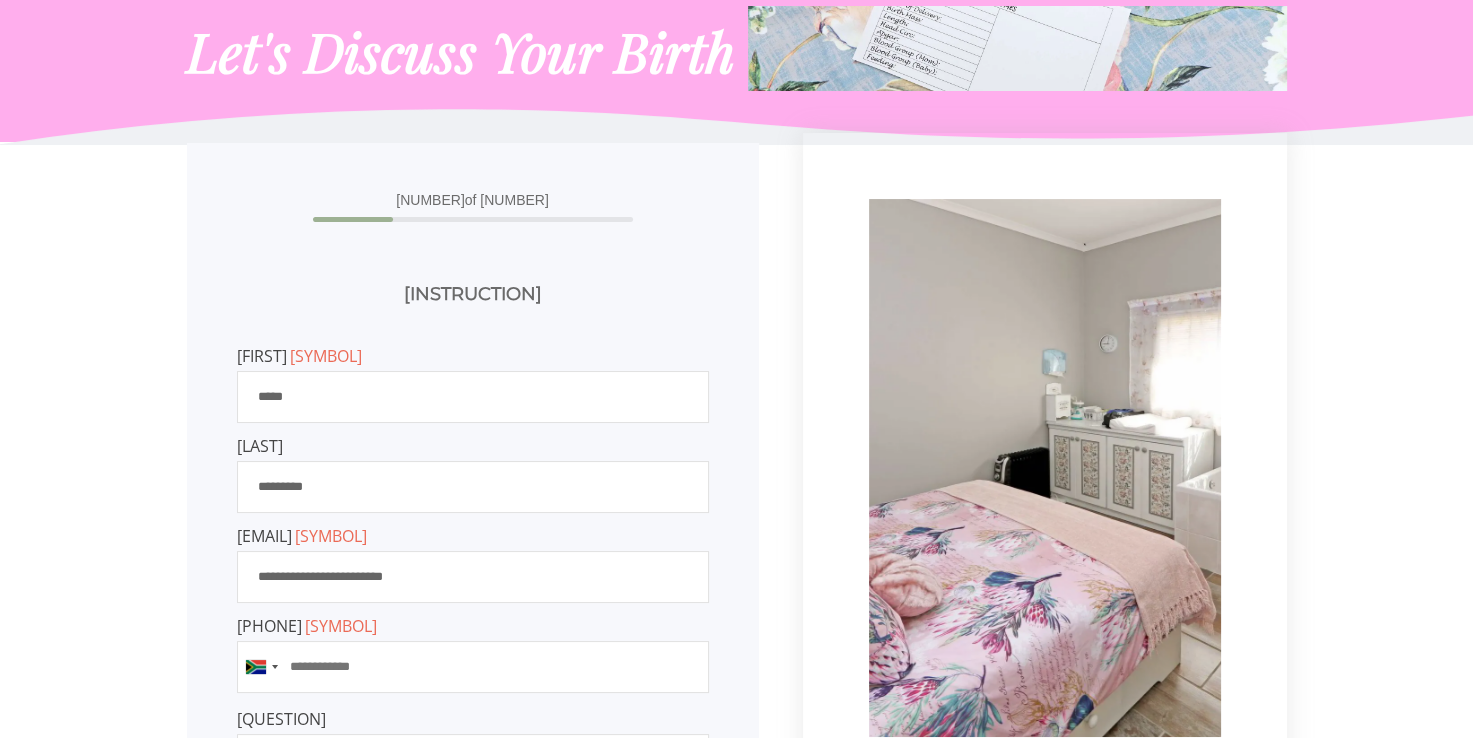 type on "*******" 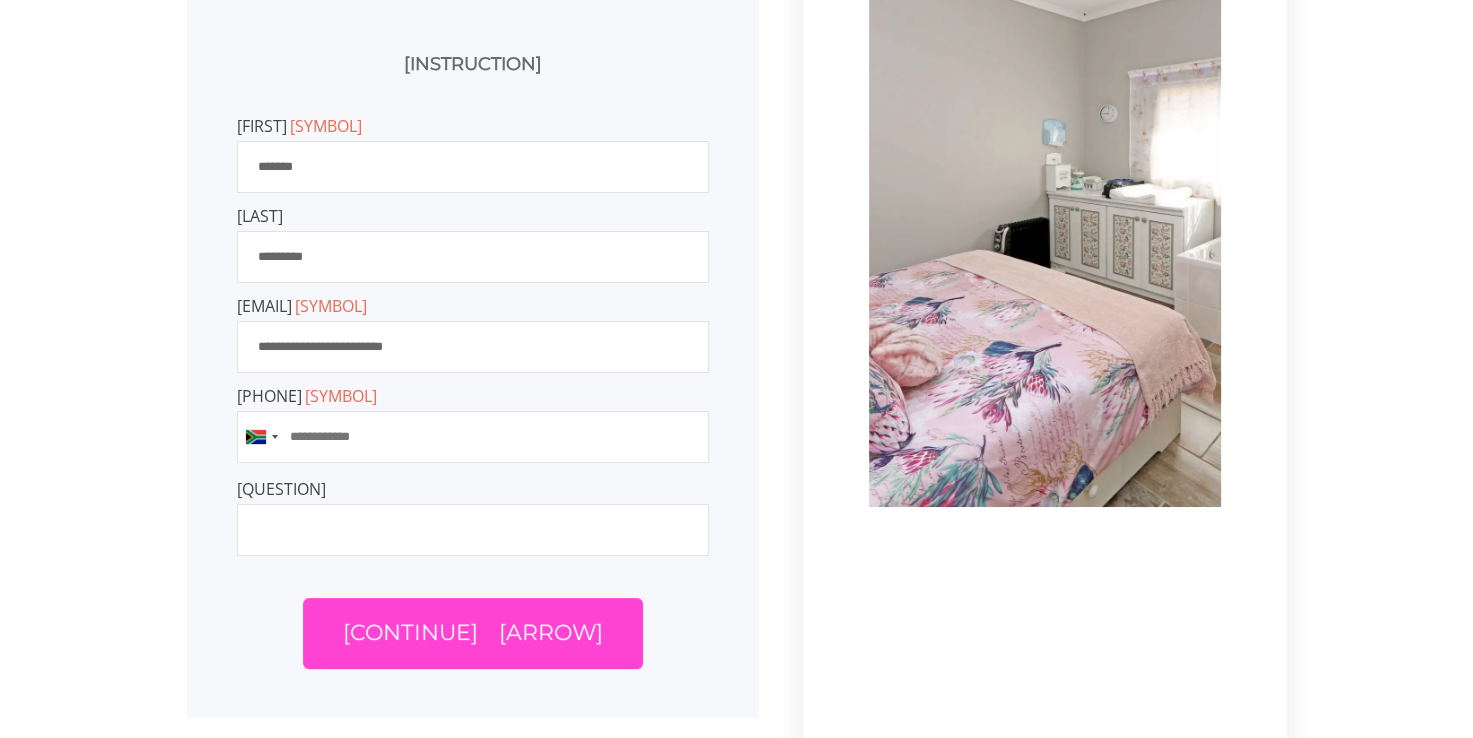 scroll, scrollTop: 300, scrollLeft: 0, axis: vertical 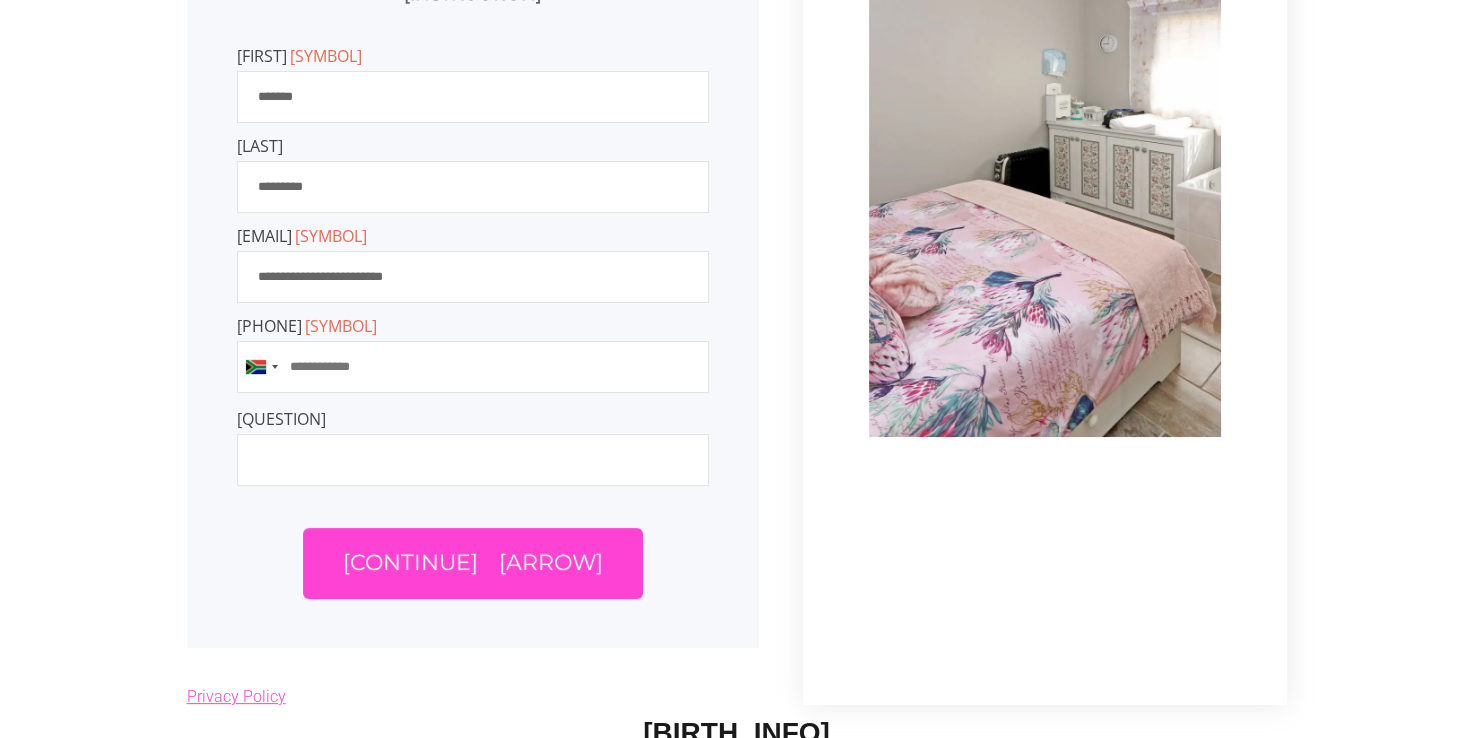 click at bounding box center (473, 367) 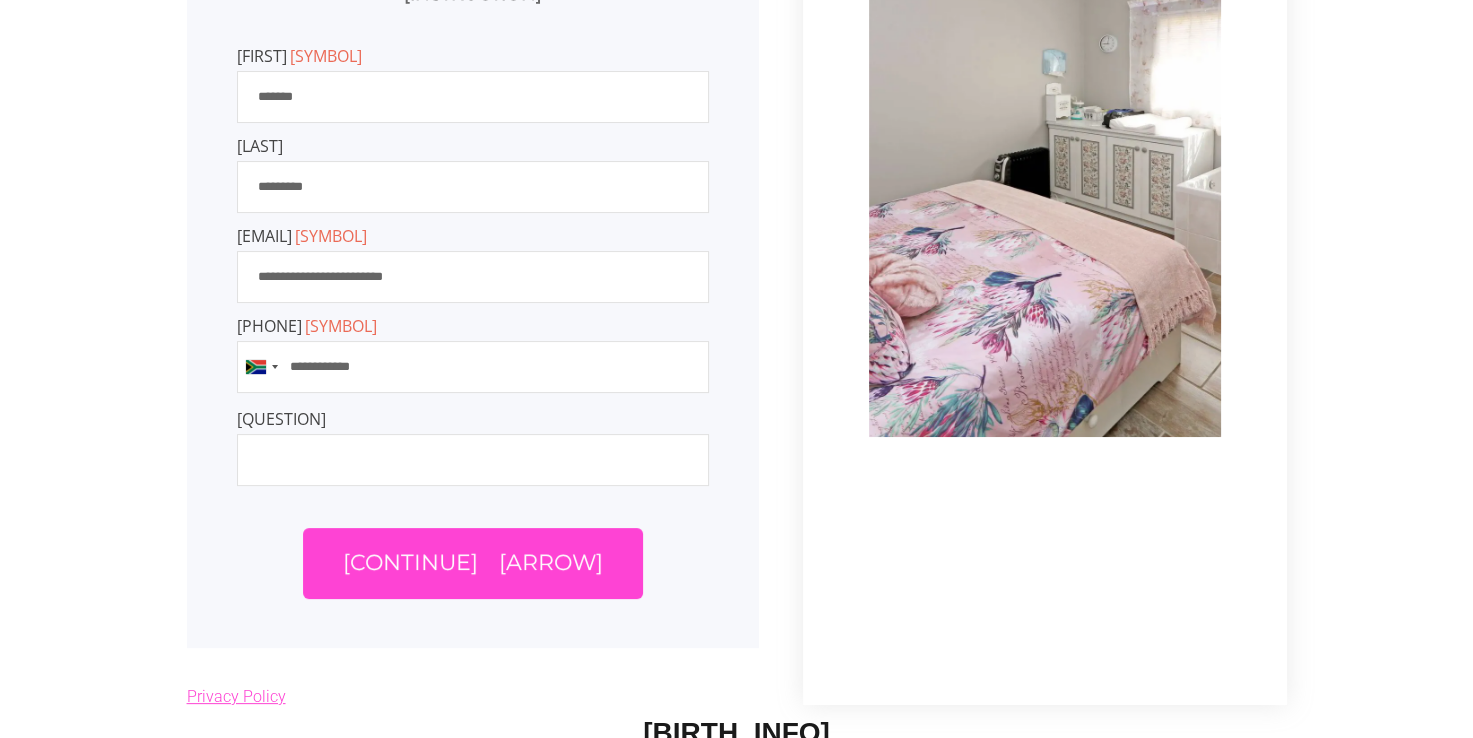 type on "**********" 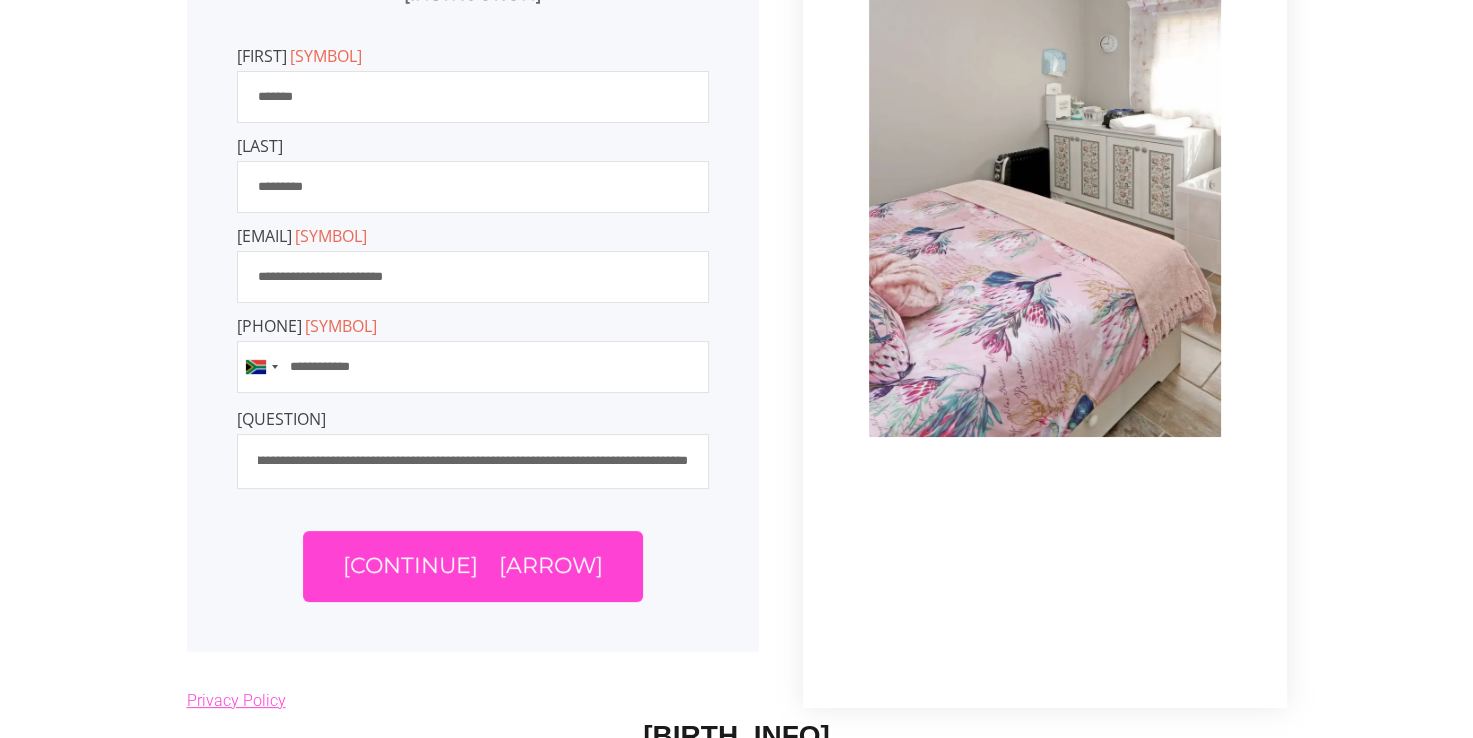 scroll, scrollTop: 0, scrollLeft: 476, axis: horizontal 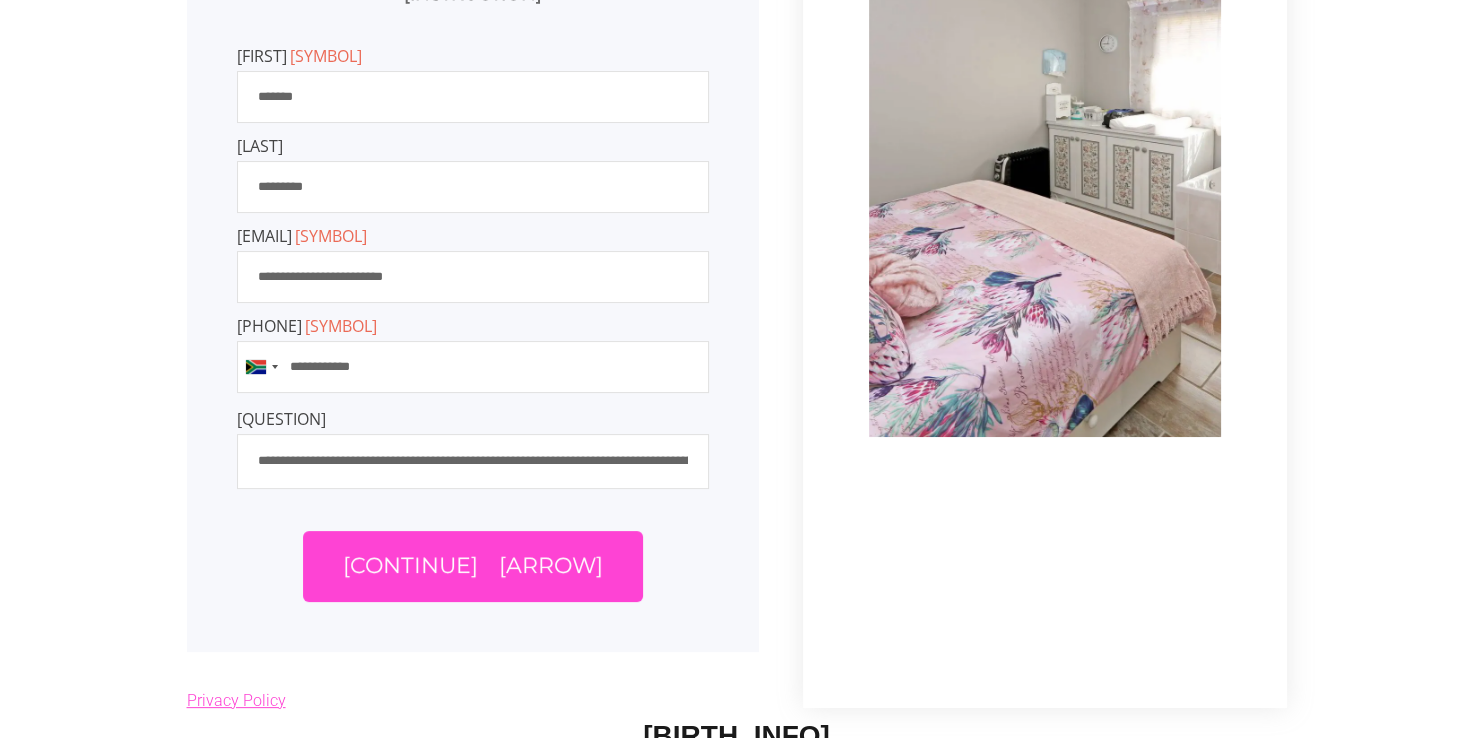 drag, startPoint x: 691, startPoint y: 474, endPoint x: 68, endPoint y: 477, distance: 623.0072 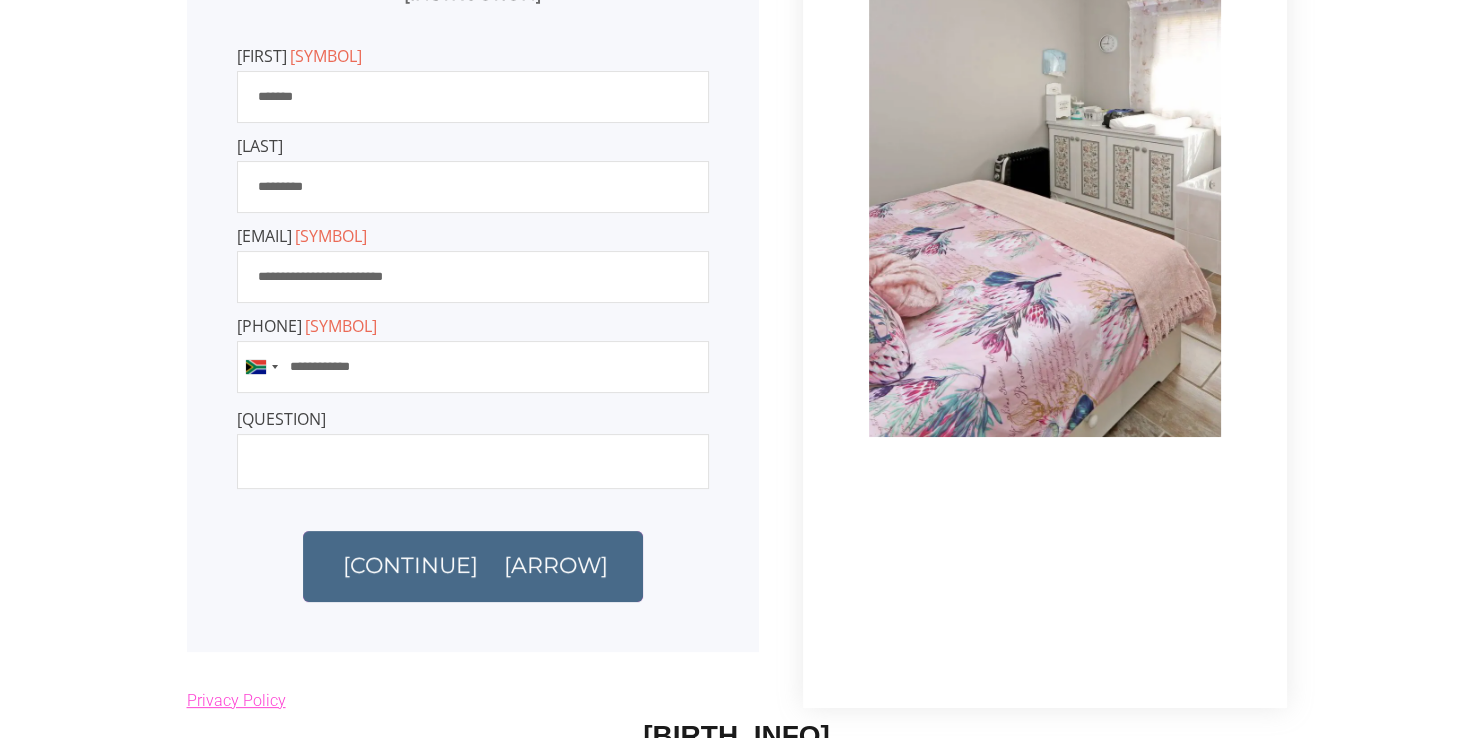 click on "[CONTINUE]" at bounding box center (410, 565) 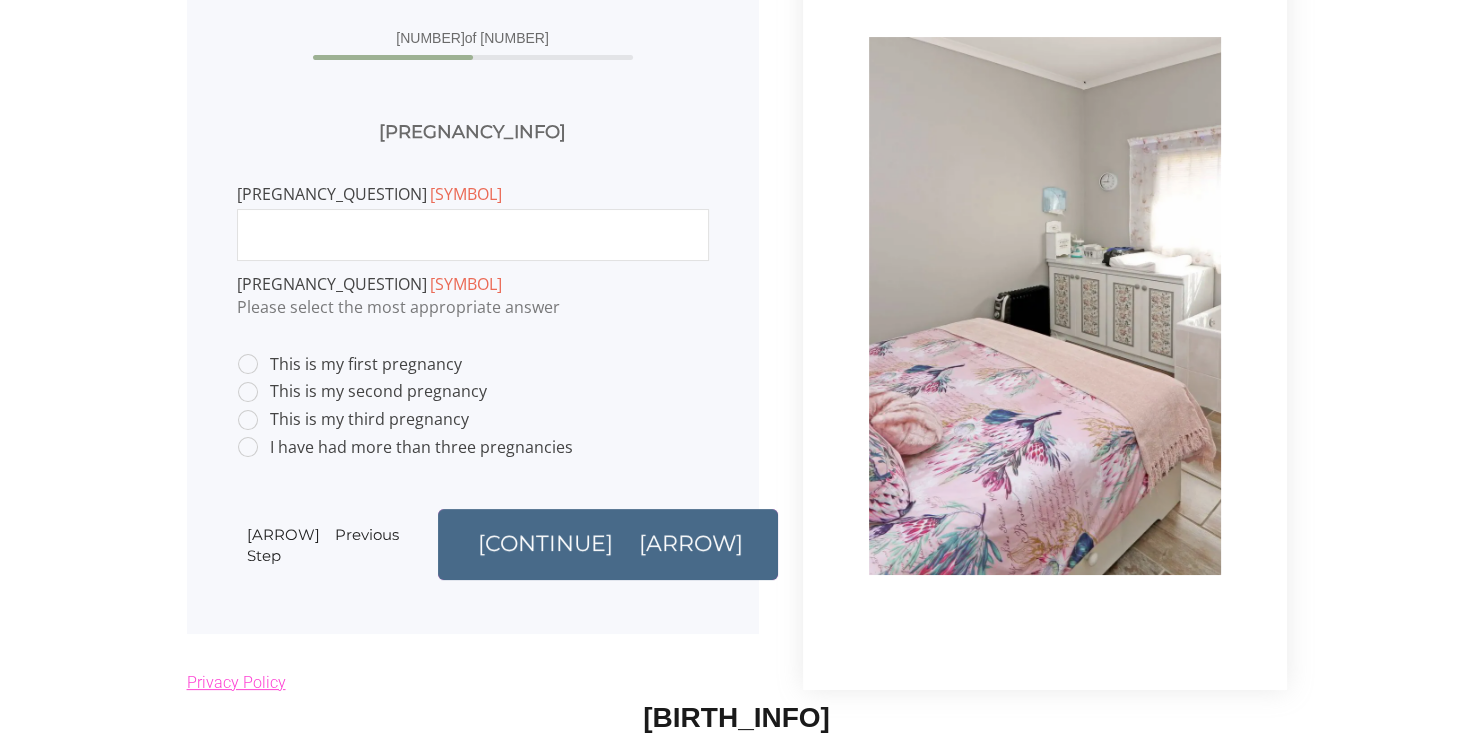 scroll, scrollTop: 143, scrollLeft: 0, axis: vertical 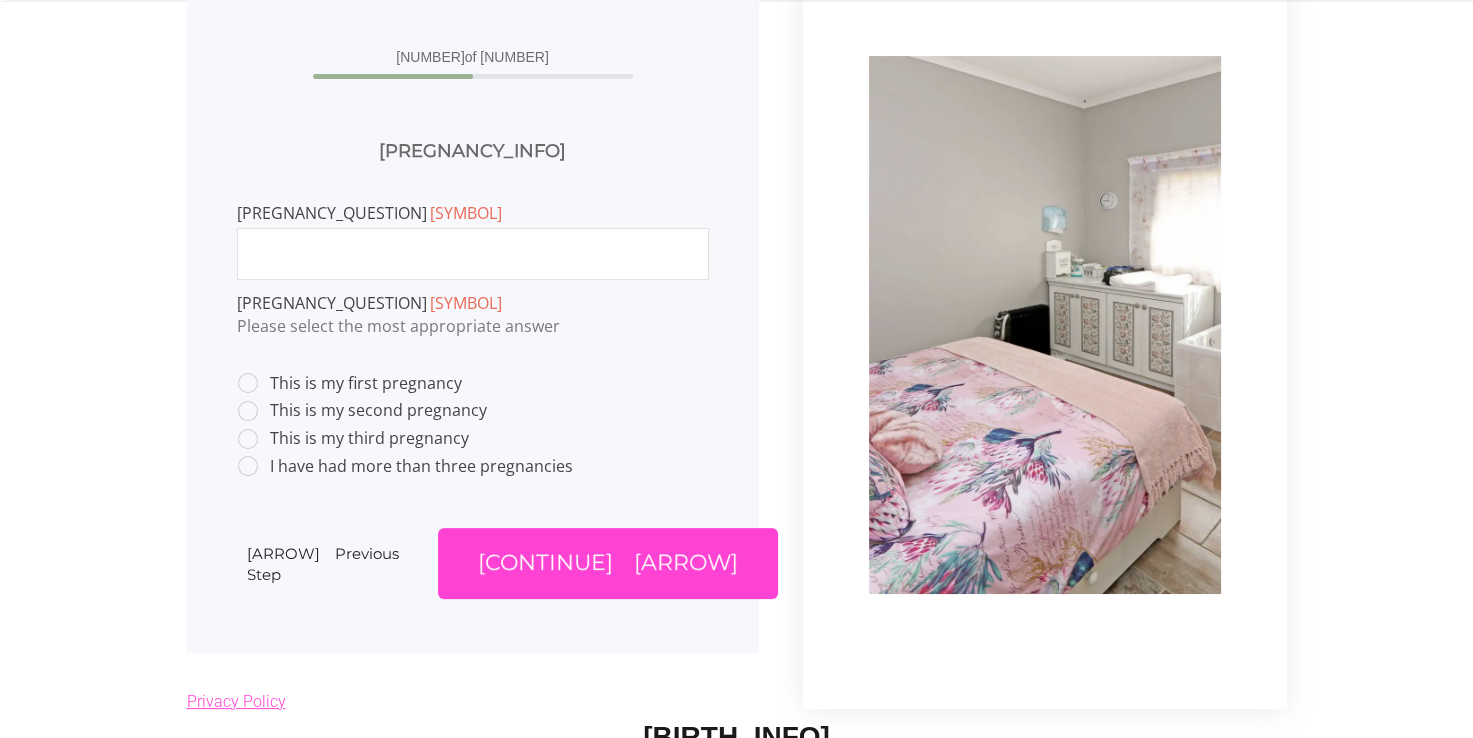 click at bounding box center [473, 254] 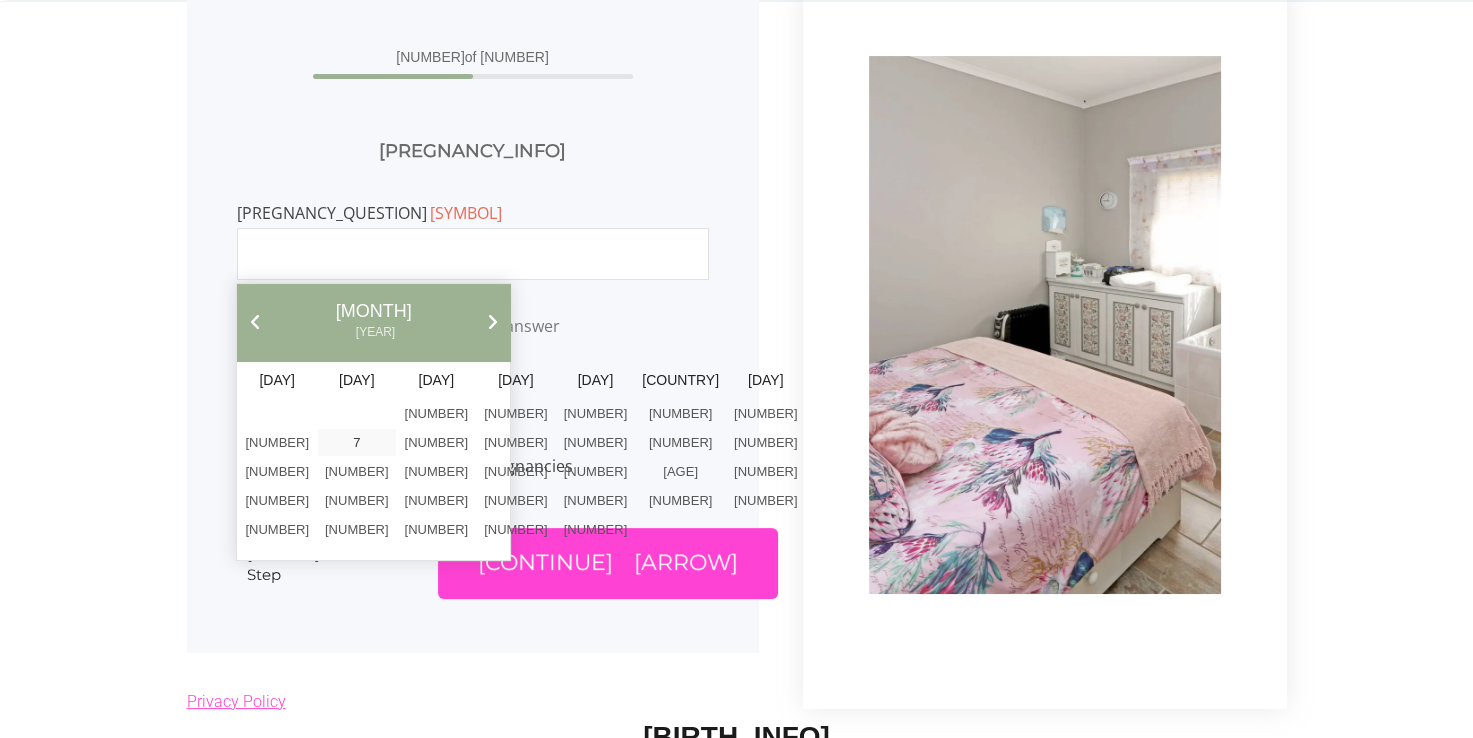 click on "Next" at bounding box center (492, 322) 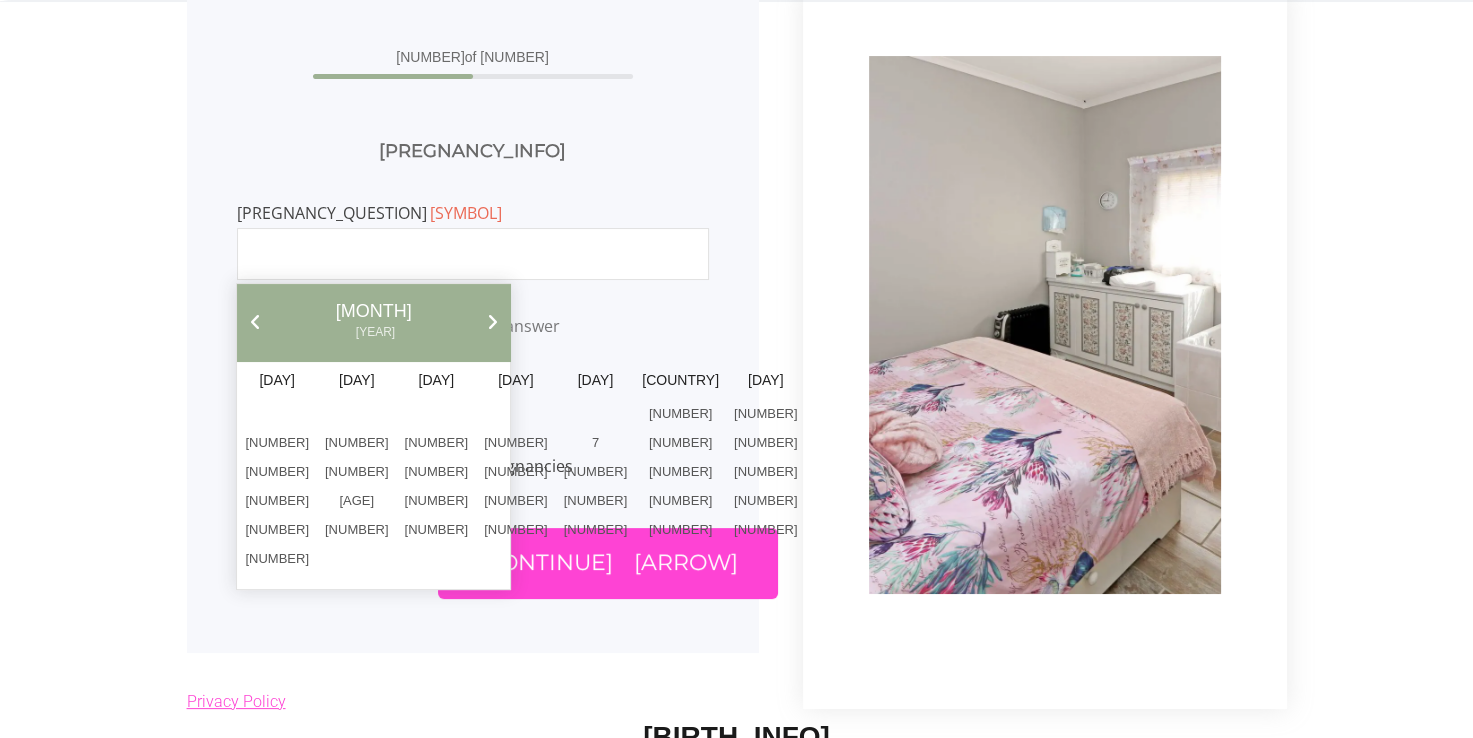 click on "Next" at bounding box center [492, 322] 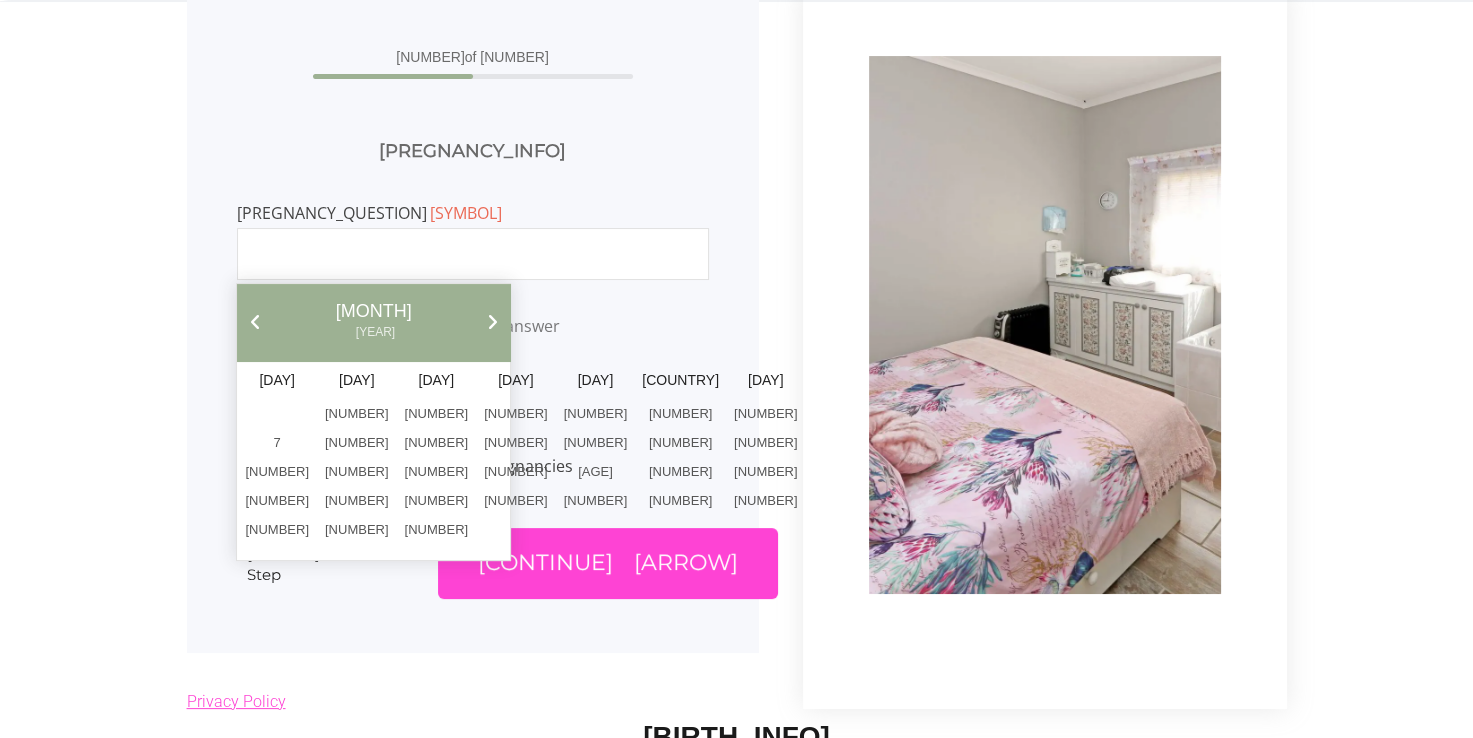 click on "Next" at bounding box center (492, 322) 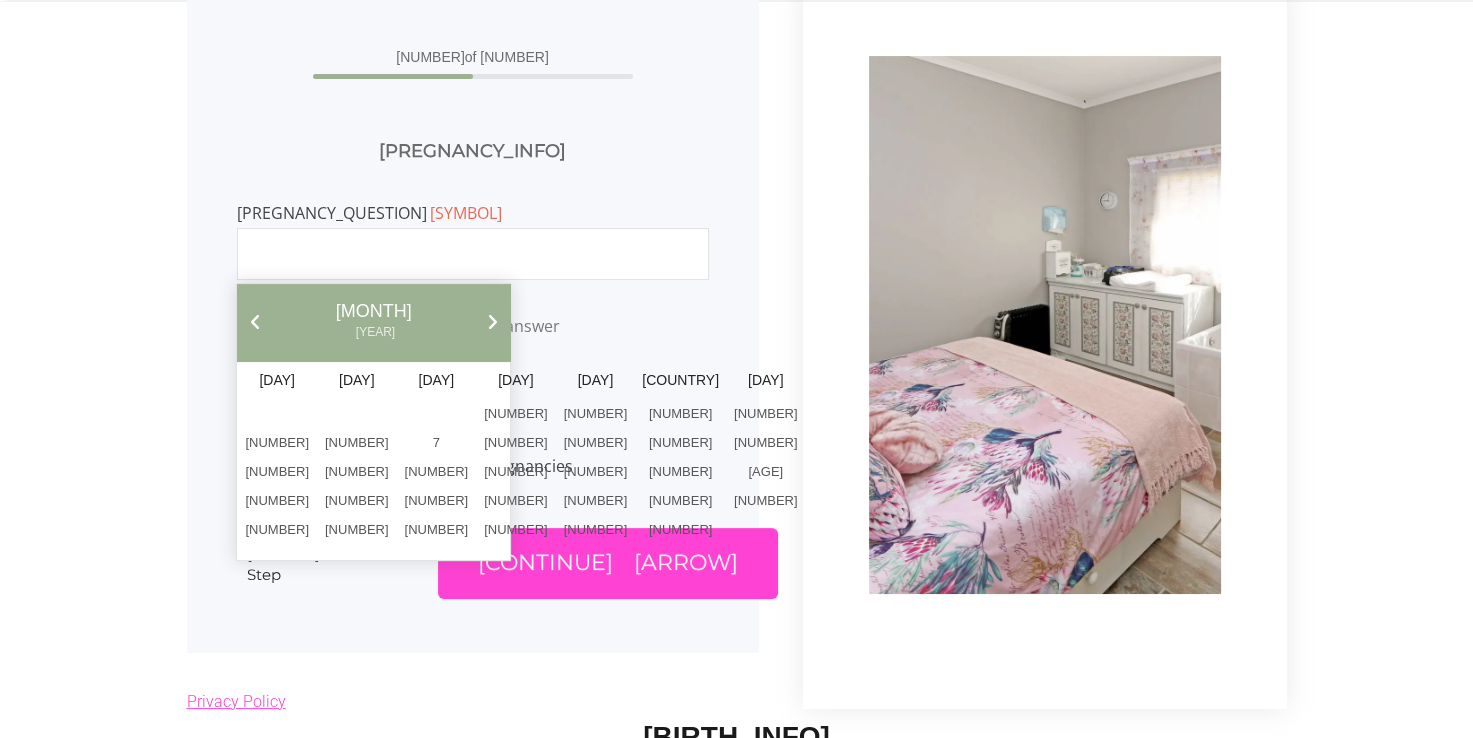 click on "Next" at bounding box center (492, 322) 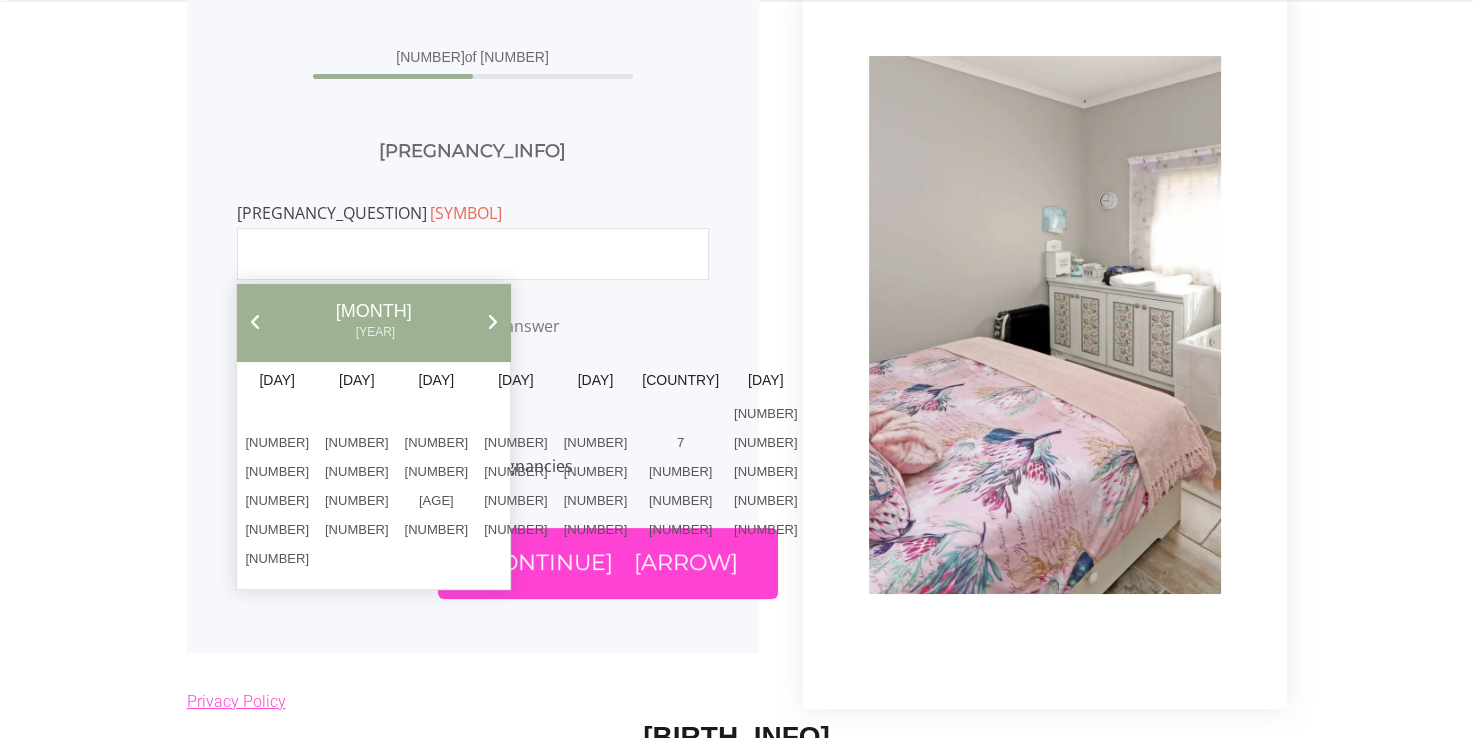 click on "Next" at bounding box center [492, 322] 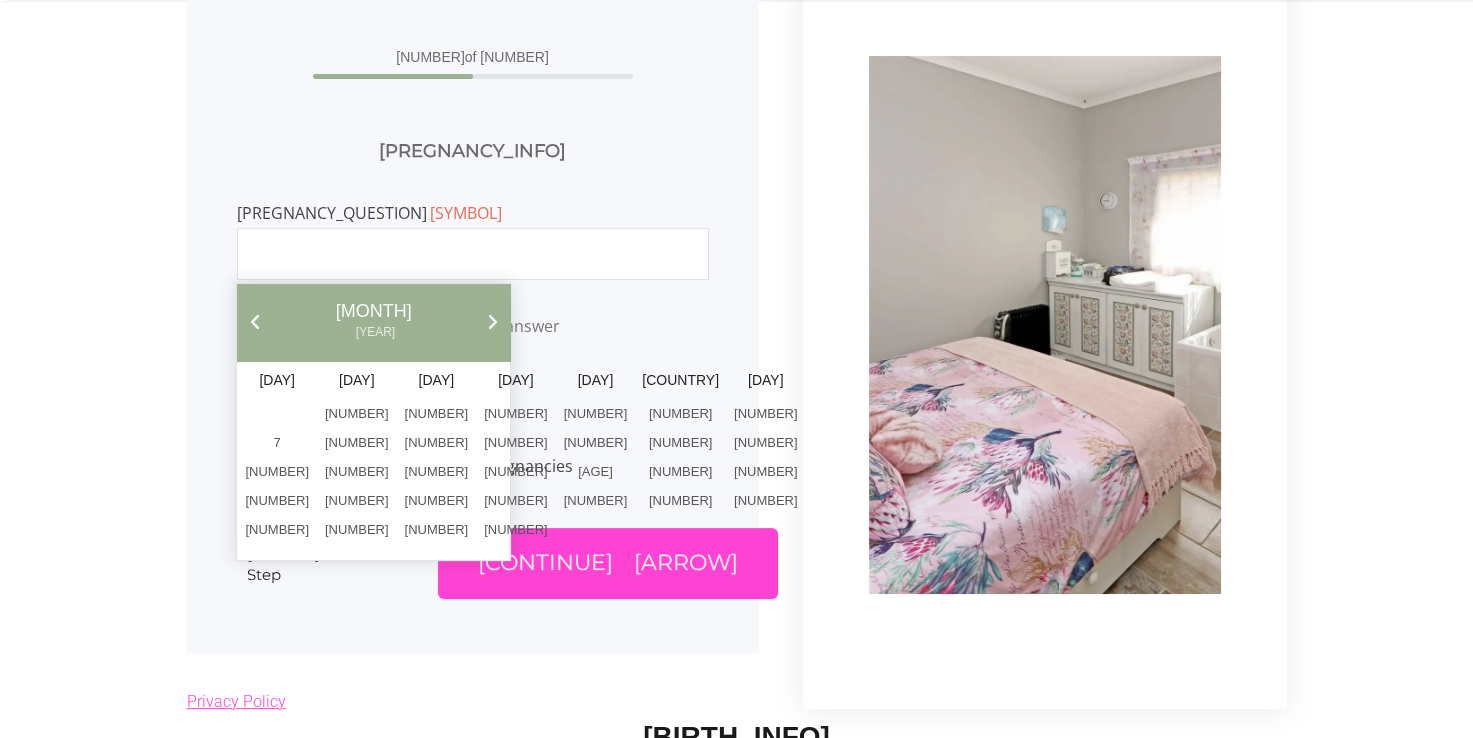 click on "Next" at bounding box center [492, 322] 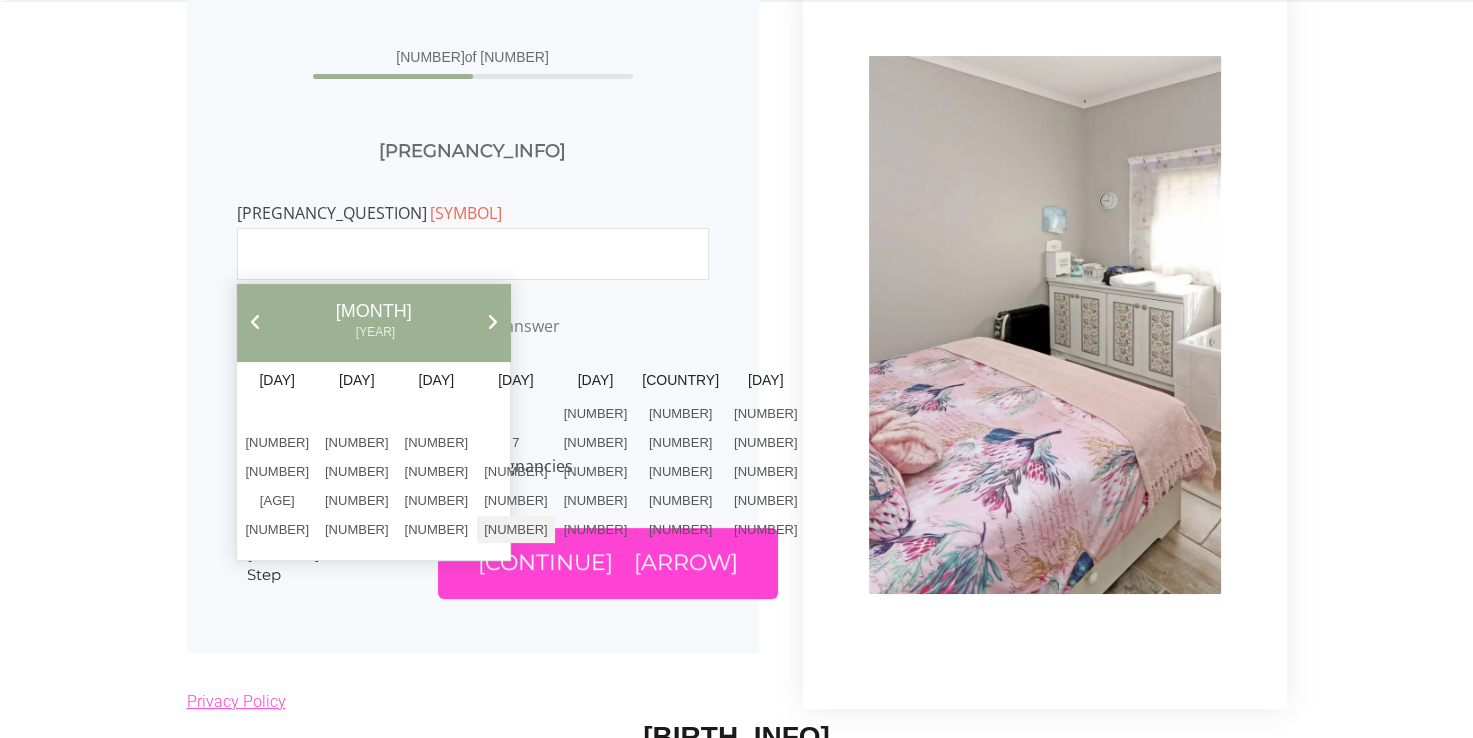 click on "[NUMBER]" at bounding box center [516, 529] 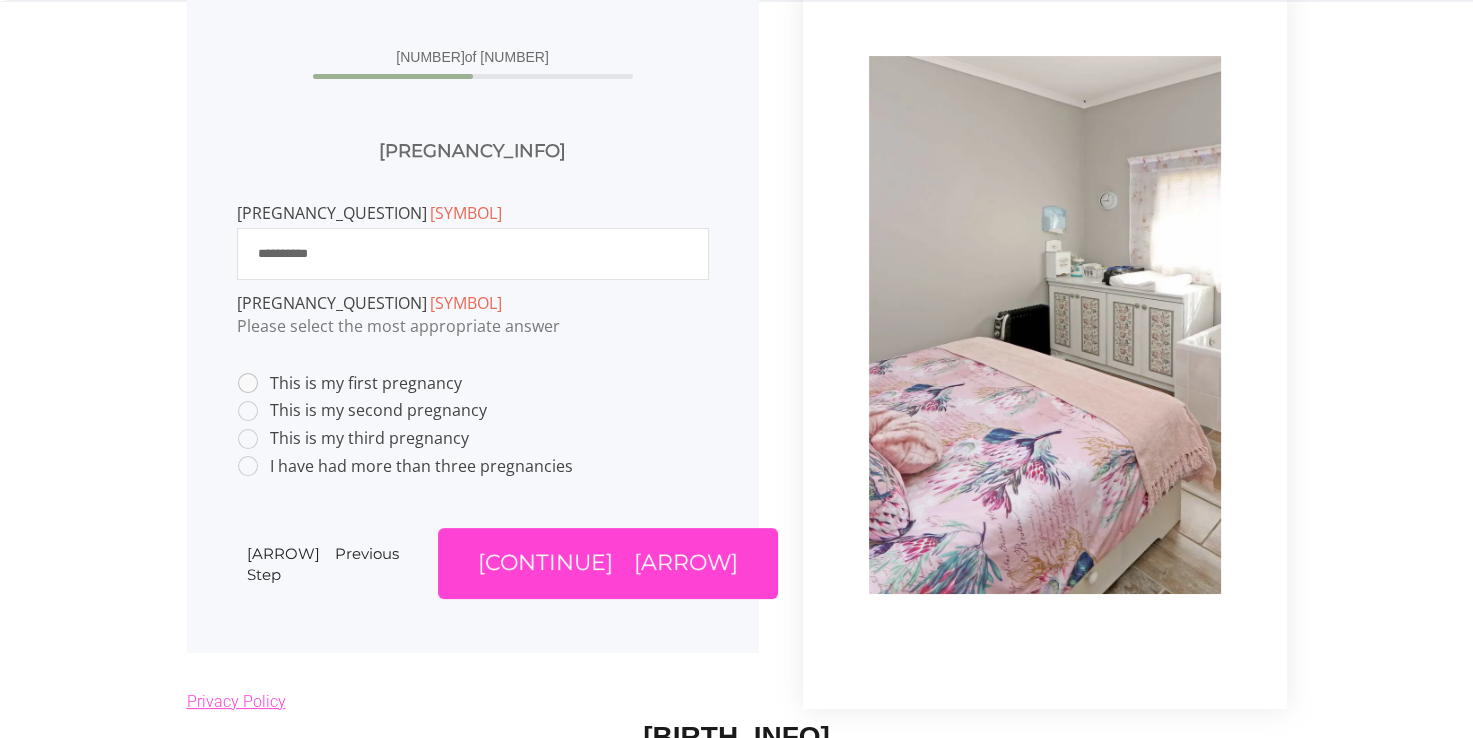 click on "This is my first pregnancy" at bounding box center (350, 383) 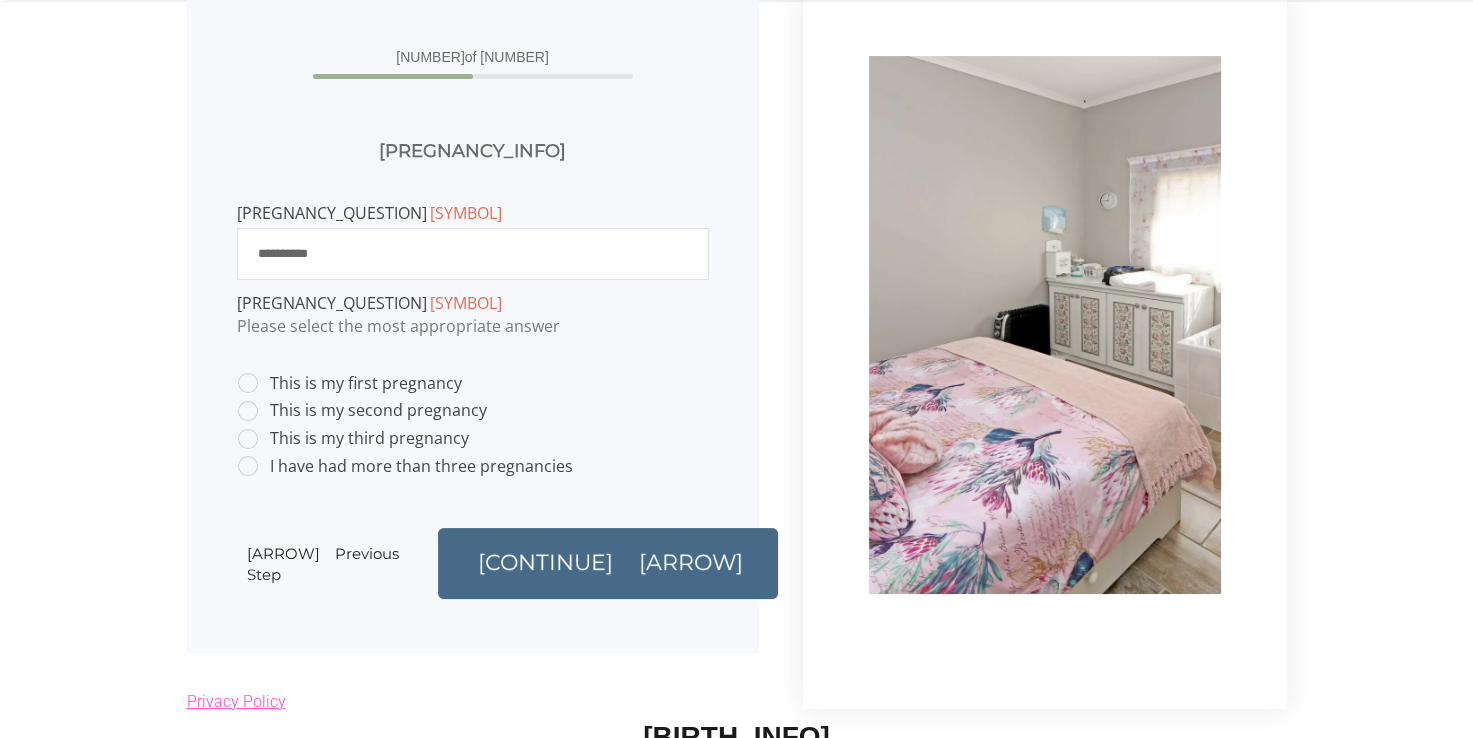 click on "[CONTINUE]" at bounding box center [0, 0] 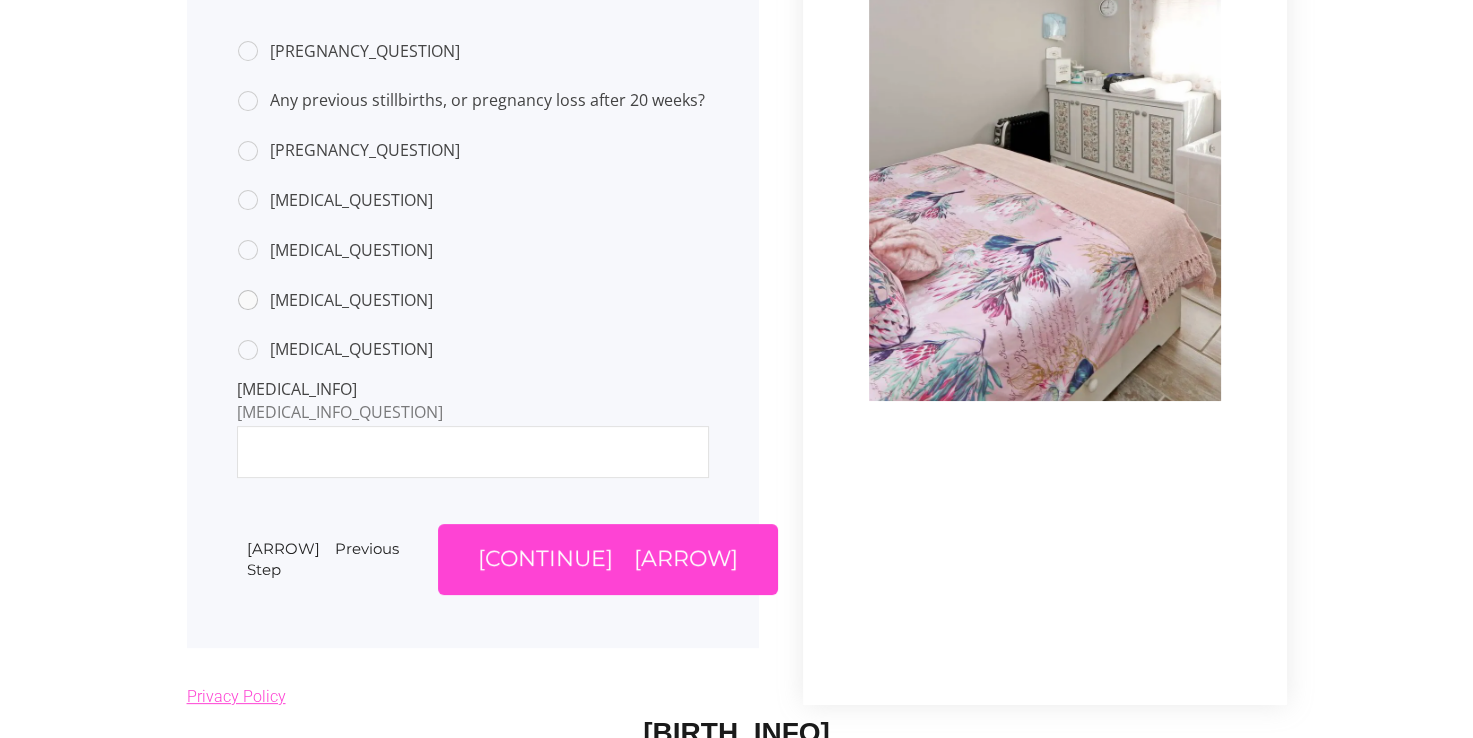 scroll, scrollTop: 343, scrollLeft: 0, axis: vertical 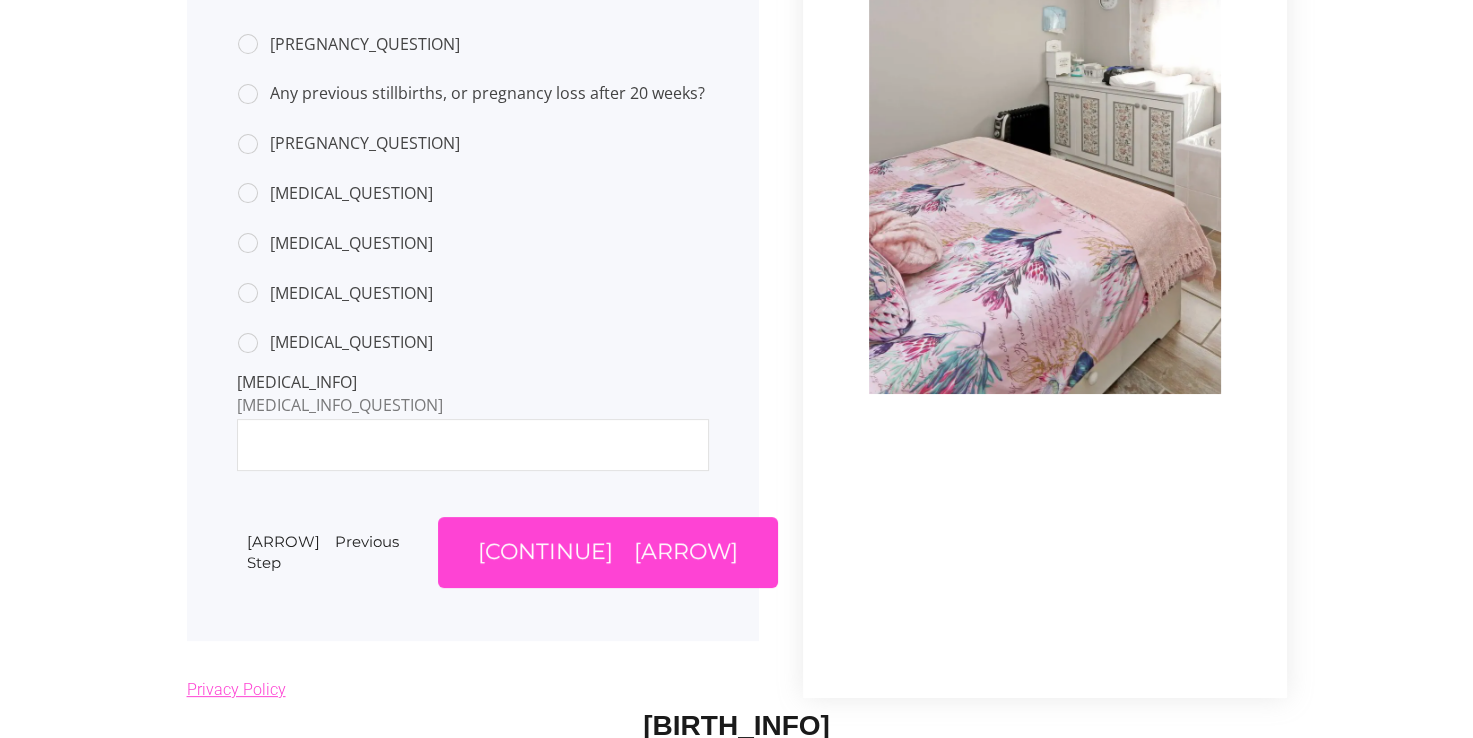 click at bounding box center (473, 445) 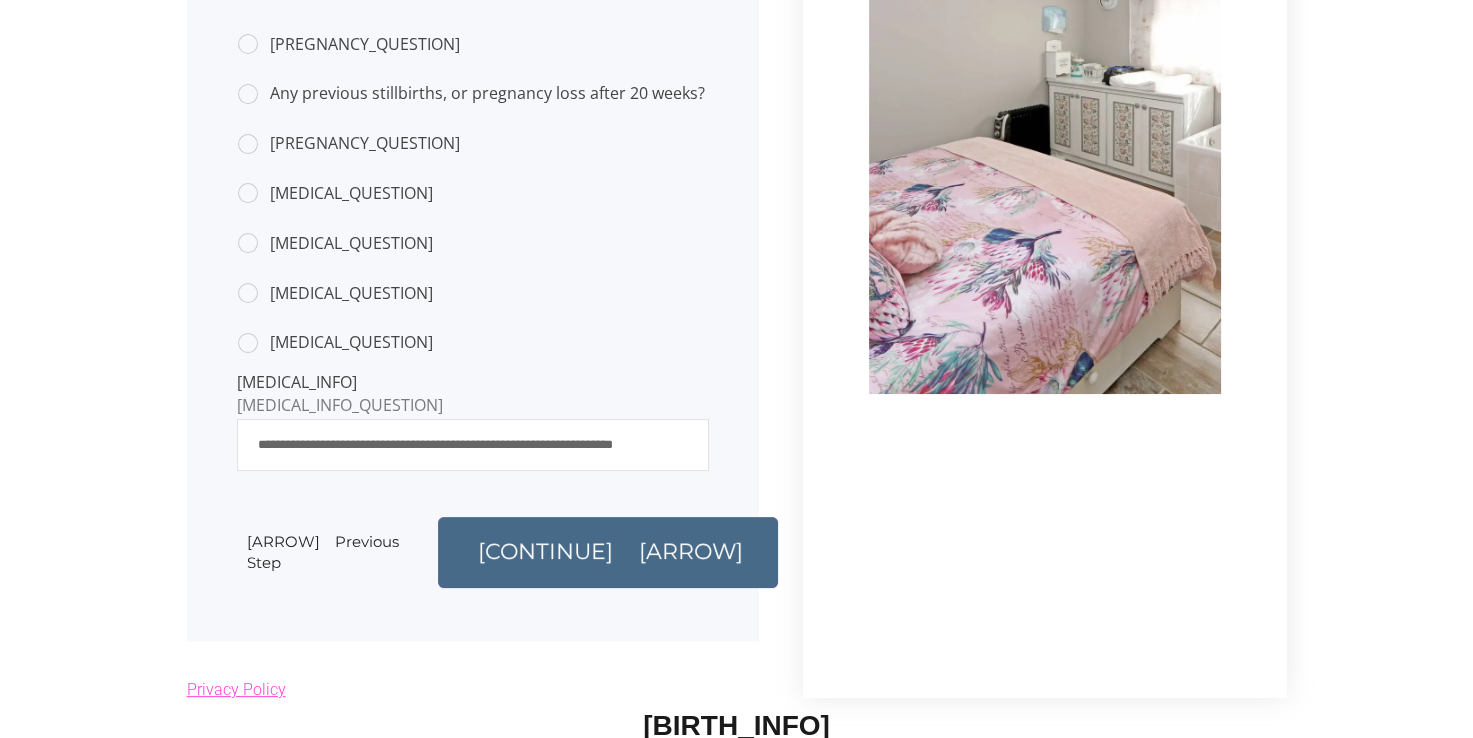 type on "**********" 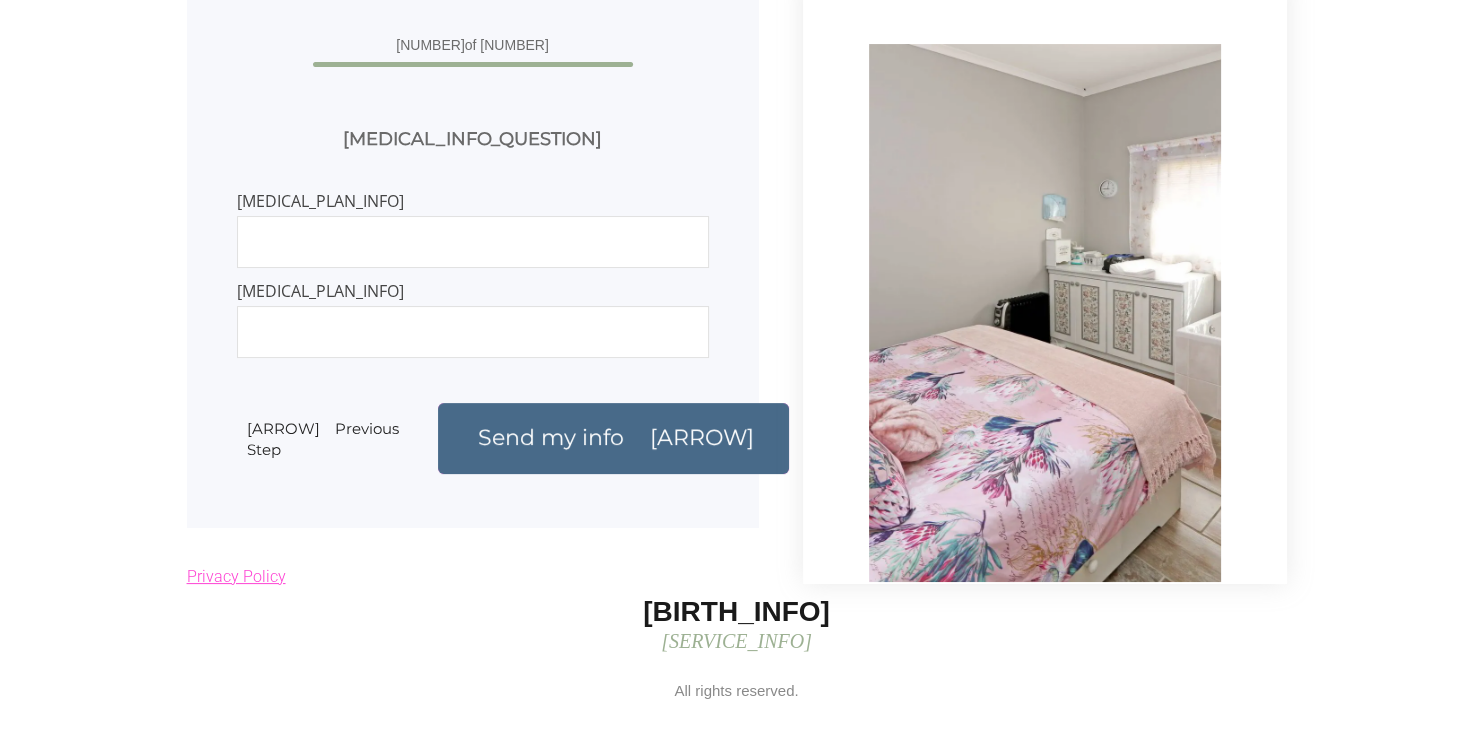 scroll, scrollTop: 143, scrollLeft: 0, axis: vertical 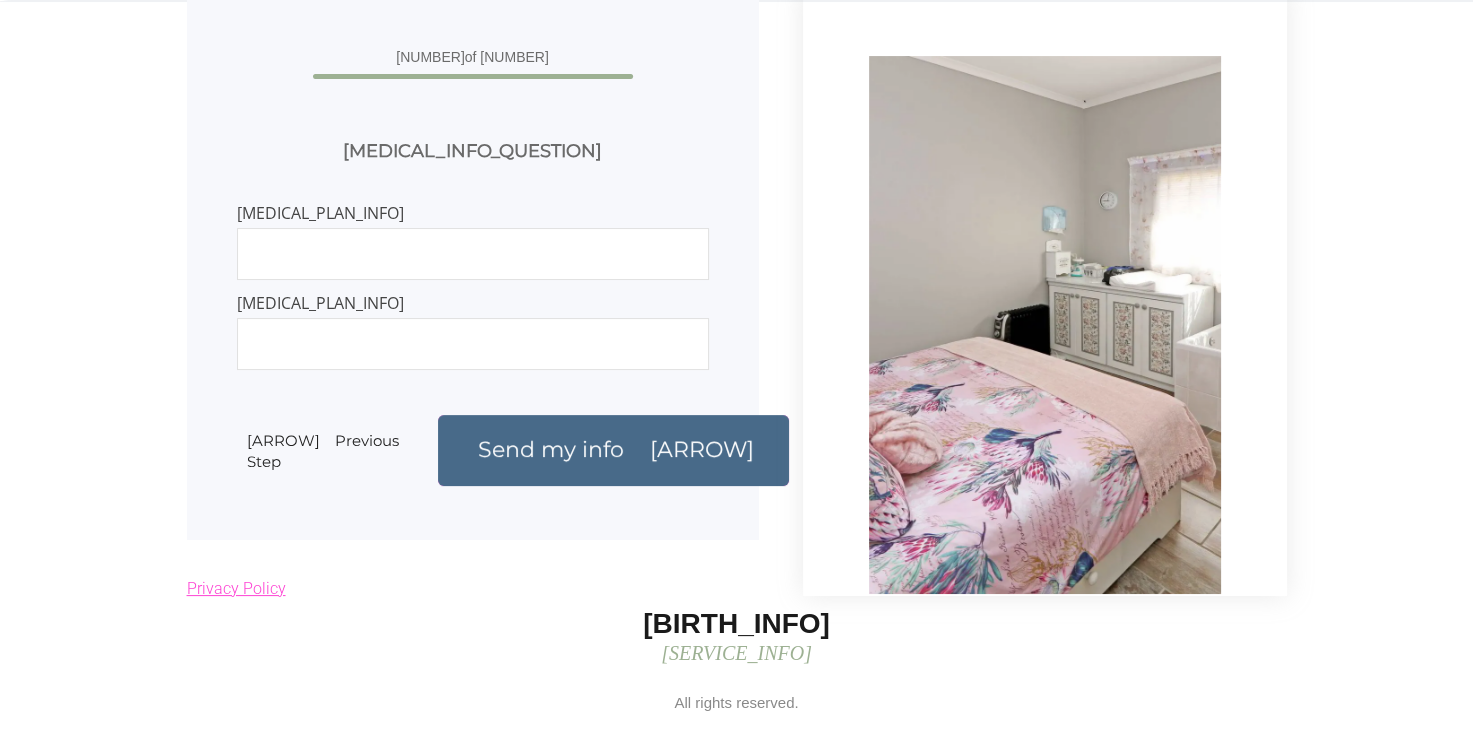 click on "Send my info" at bounding box center [0, 0] 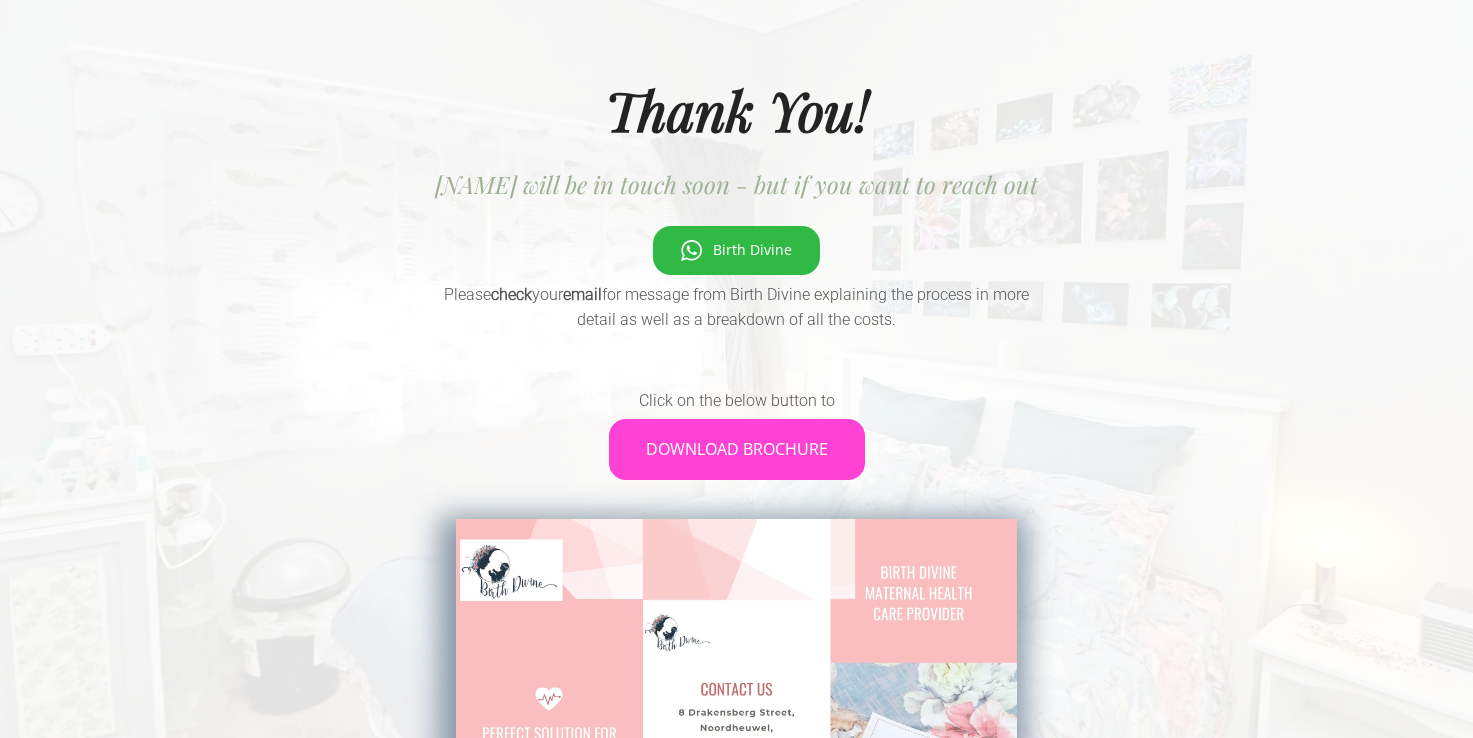 scroll, scrollTop: 0, scrollLeft: 0, axis: both 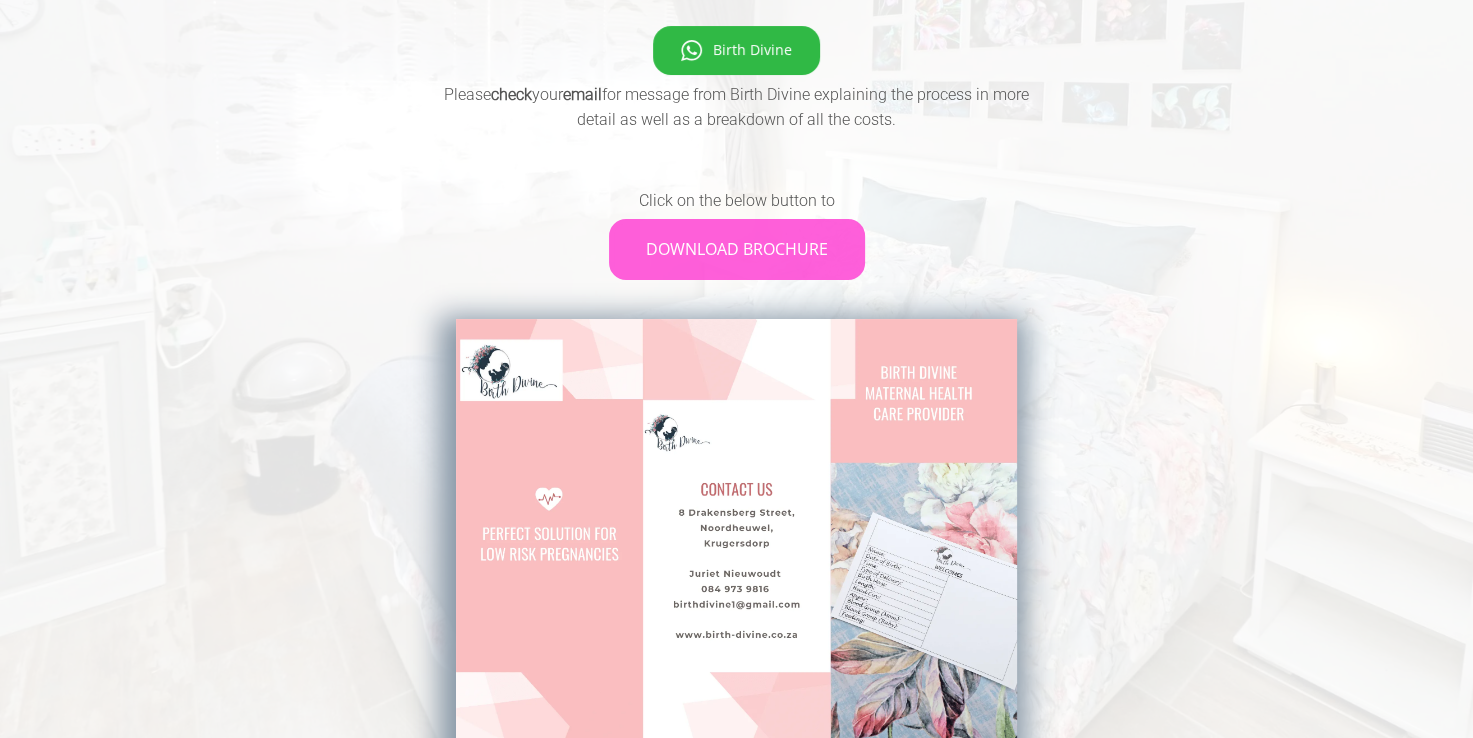 click on "DOWNLOAD BROCHURE" at bounding box center [737, 249] 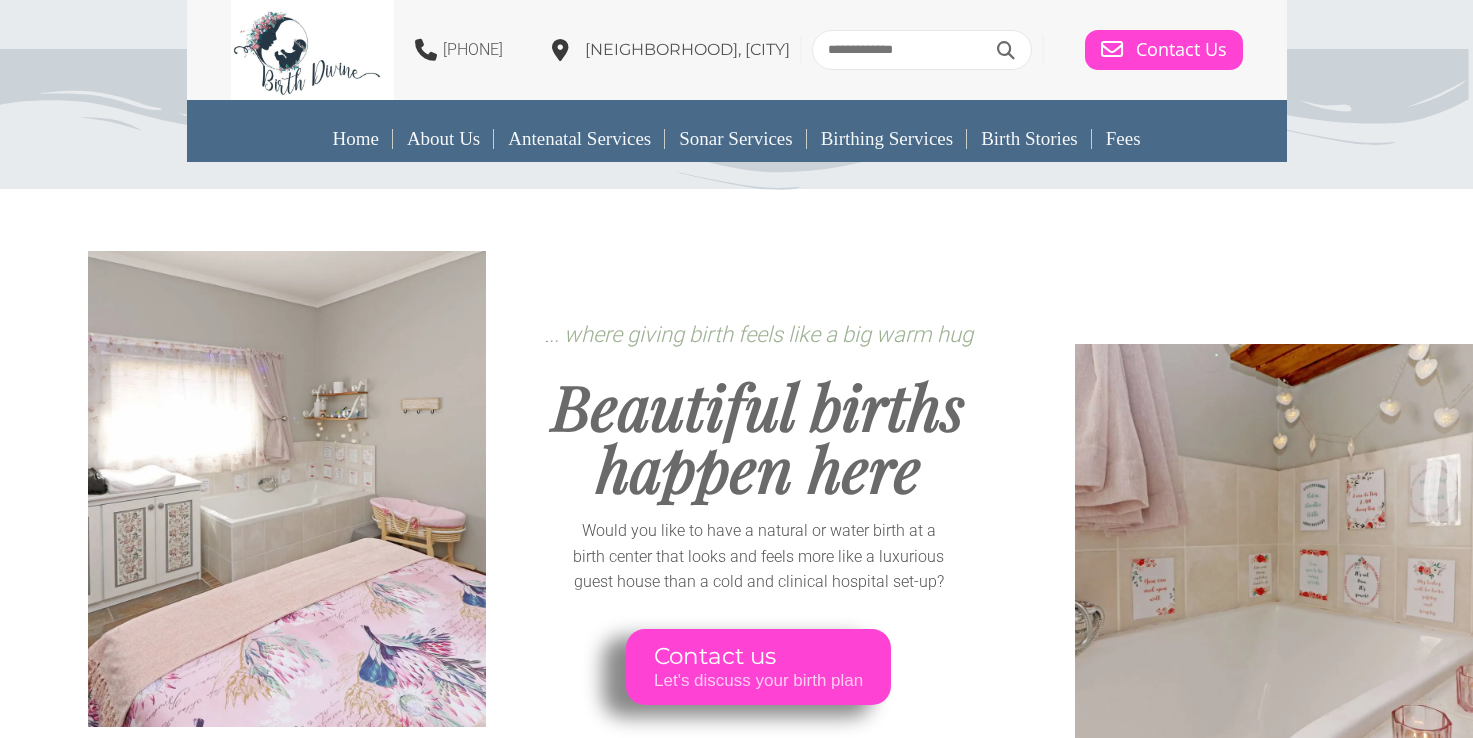 scroll, scrollTop: 0, scrollLeft: 0, axis: both 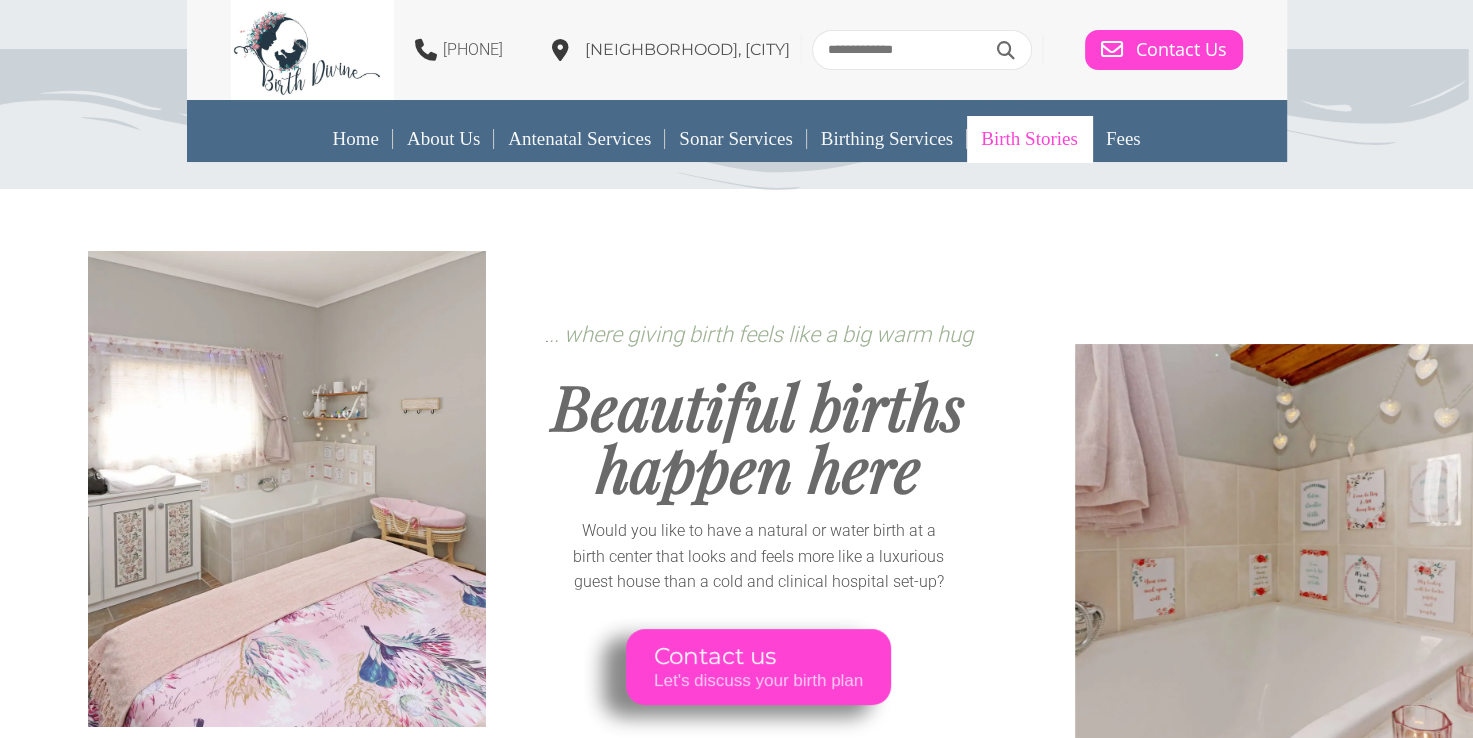 click on "Birth Stories" at bounding box center [1029, 139] 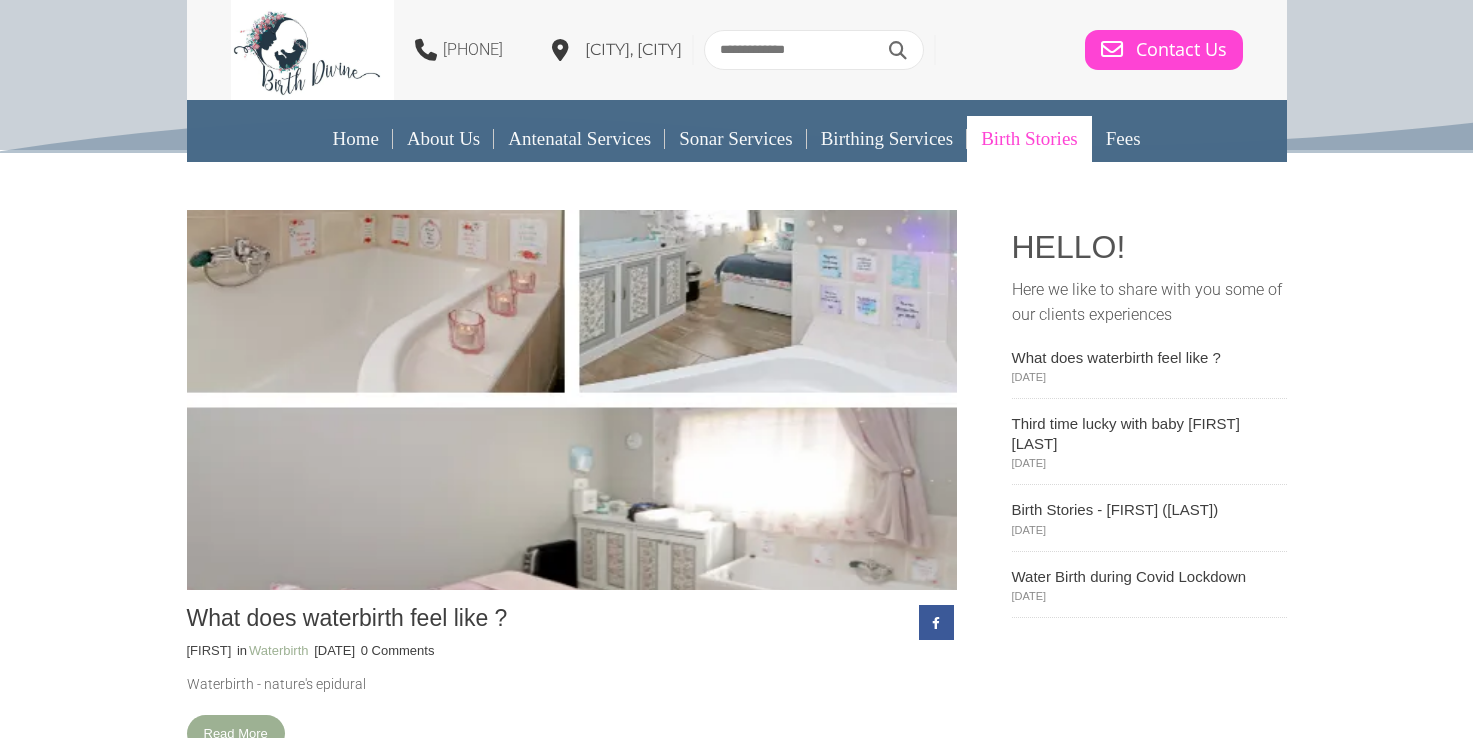 scroll, scrollTop: 0, scrollLeft: 0, axis: both 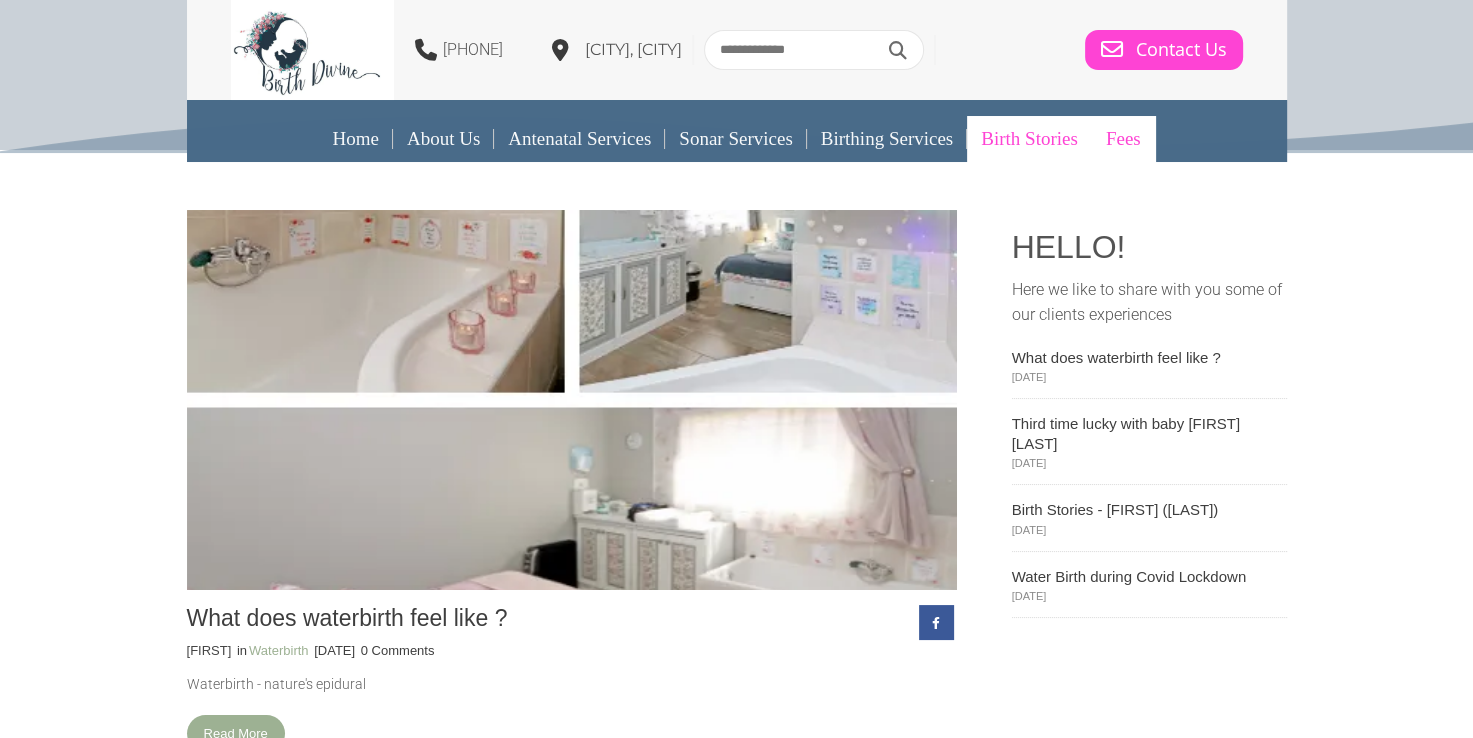 click on "Fees" at bounding box center [1123, 139] 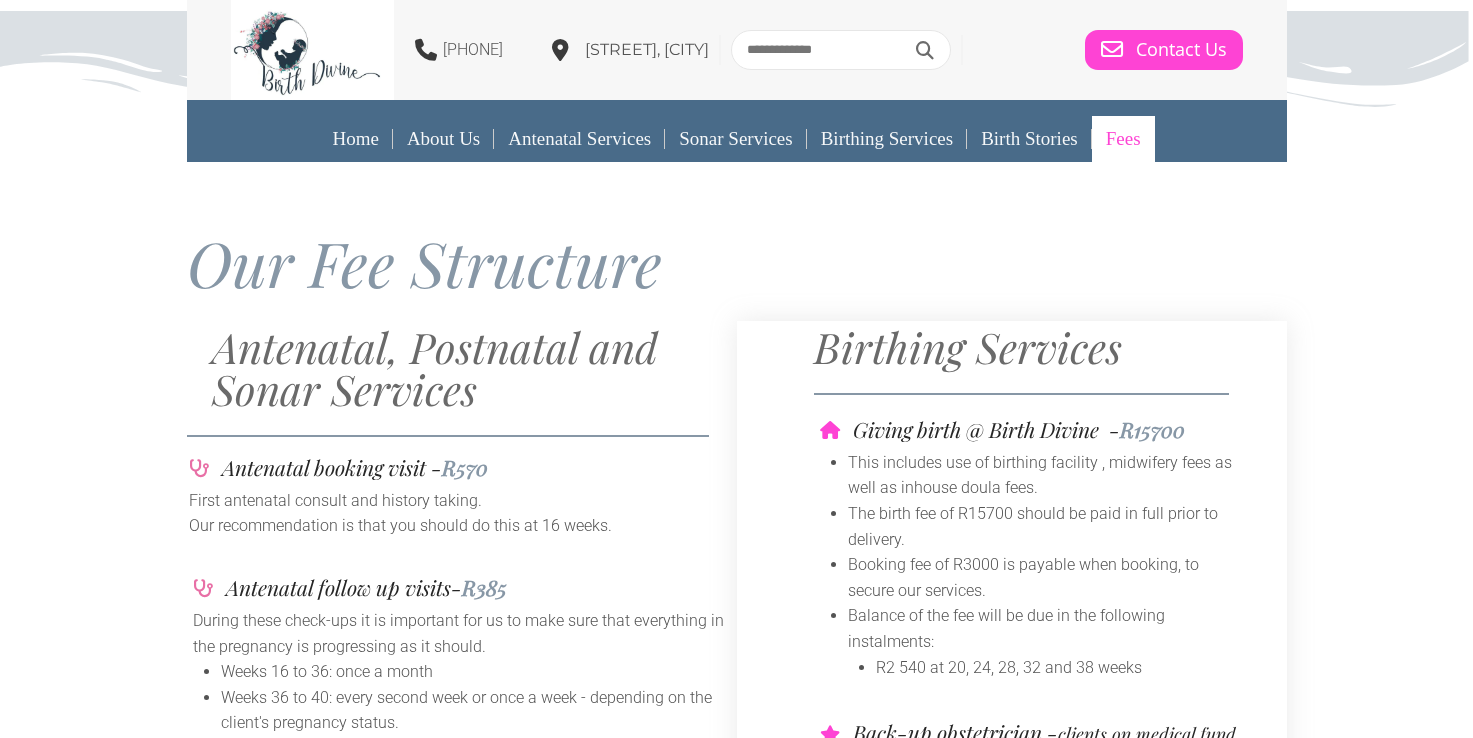 scroll, scrollTop: 0, scrollLeft: 0, axis: both 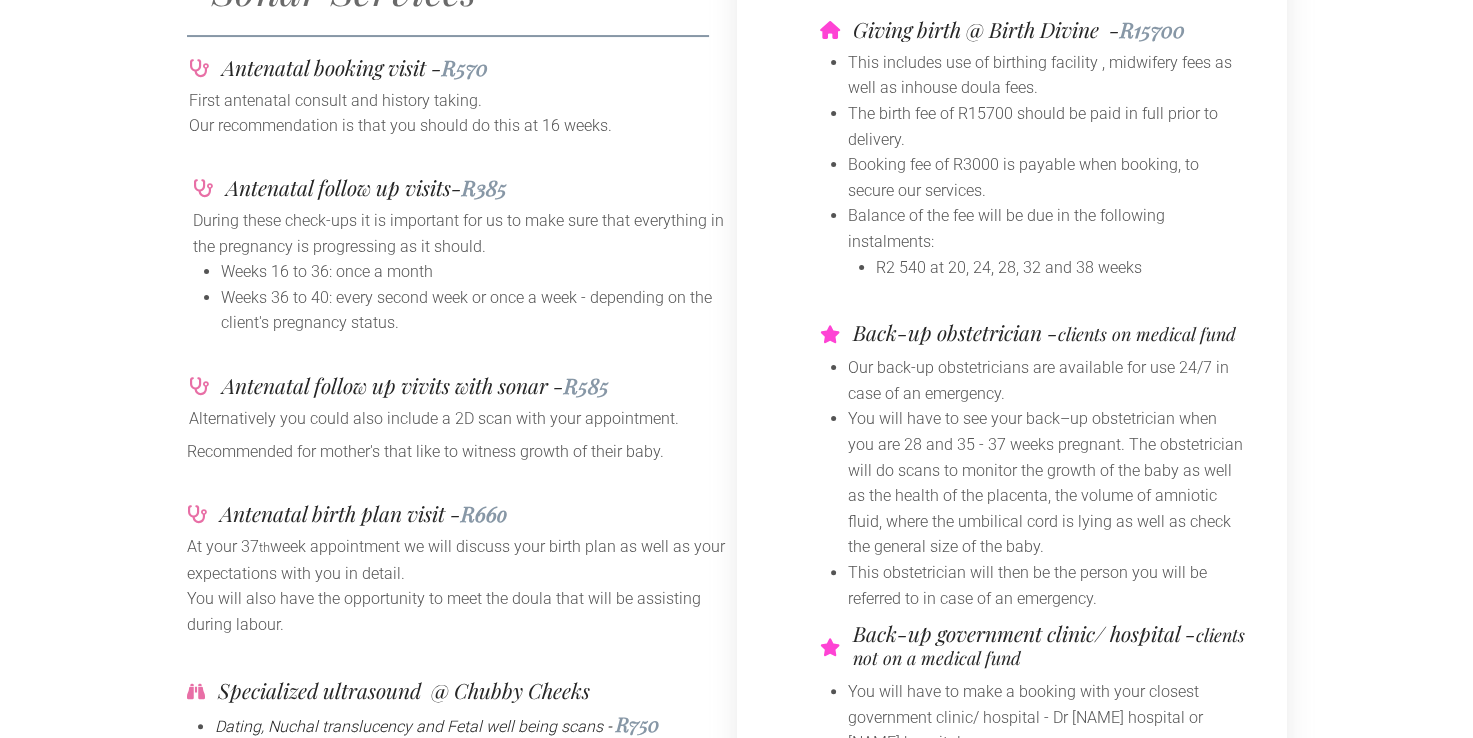 click on "Antenatal, Postnatal and Sonar Services
Antenatal booking visit -  R570
First antenatal consult and history taking. Our recommendation is that you should do this at 16 weeks.
Antenatal follow up visits-  R385
Weeks 16 to 36: once a month" at bounding box center (736, 488) 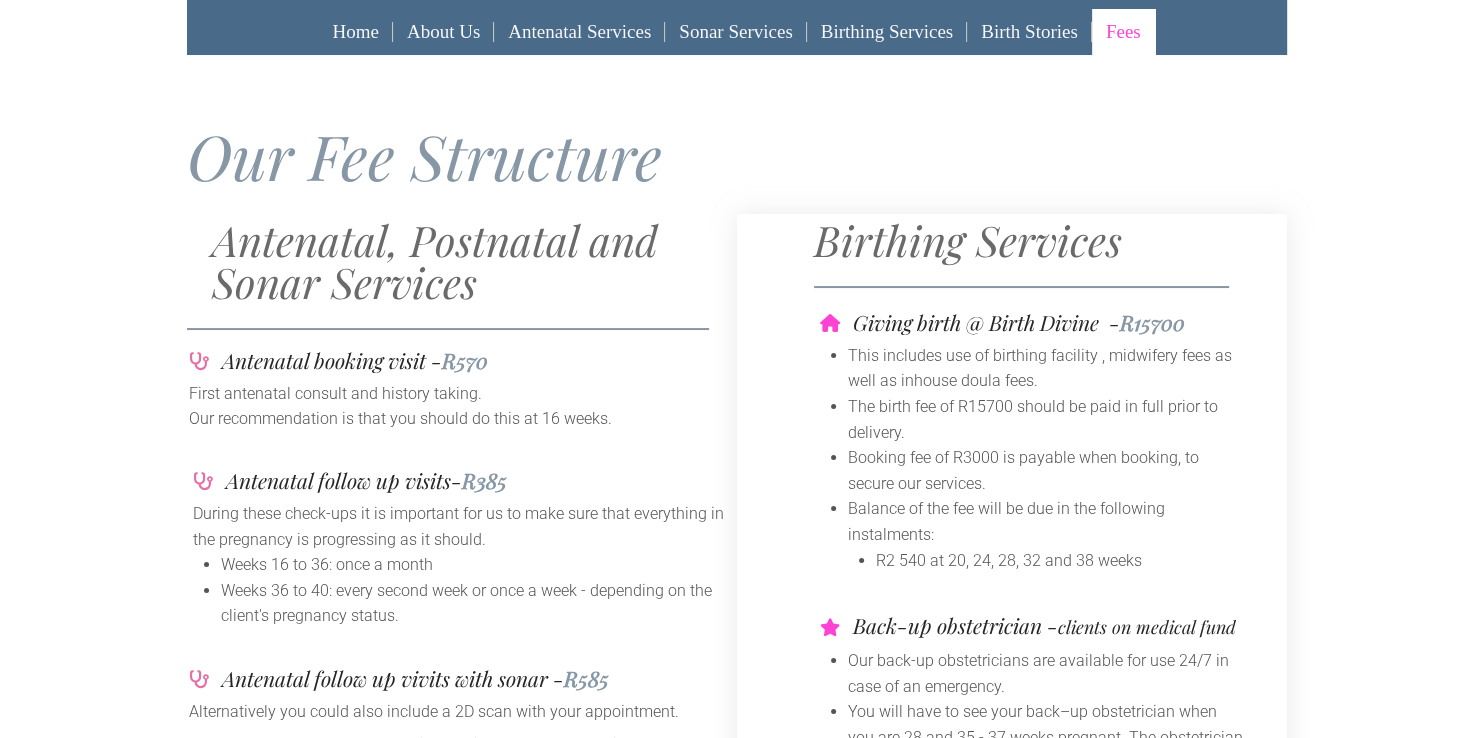 scroll, scrollTop: 100, scrollLeft: 0, axis: vertical 